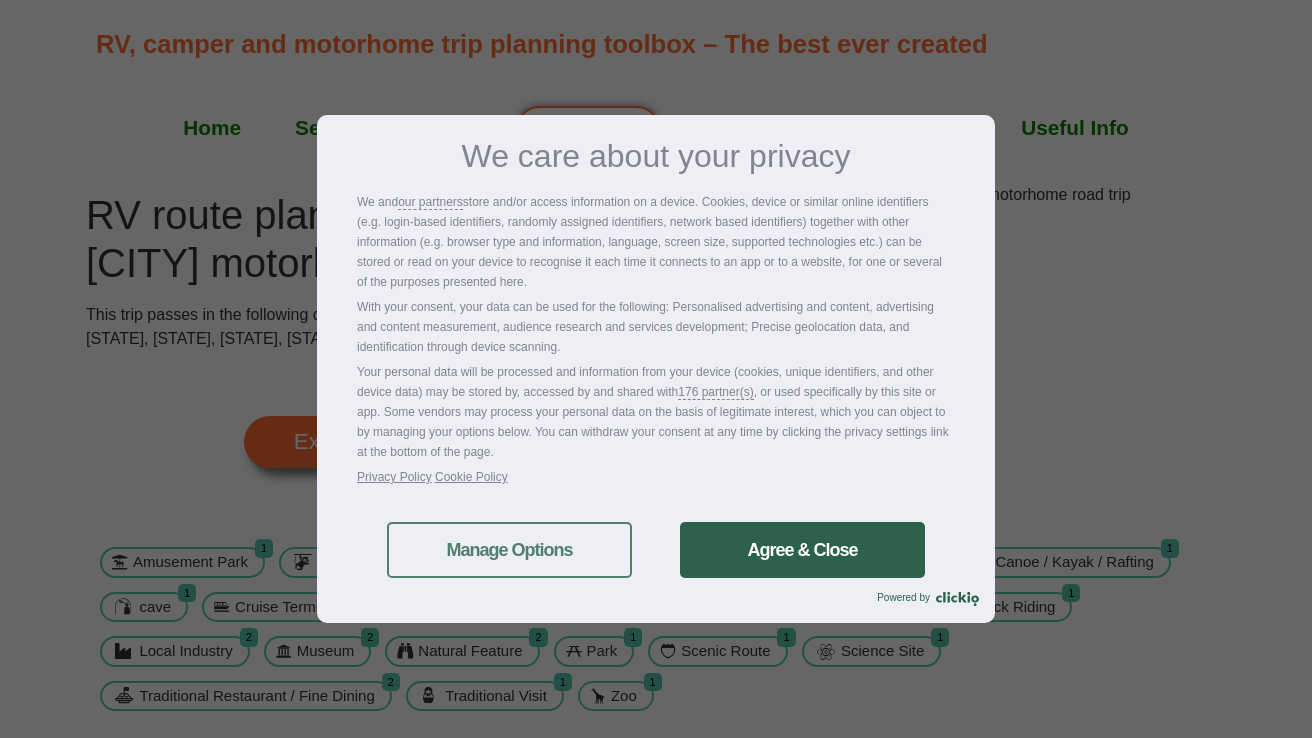 scroll, scrollTop: 0, scrollLeft: 0, axis: both 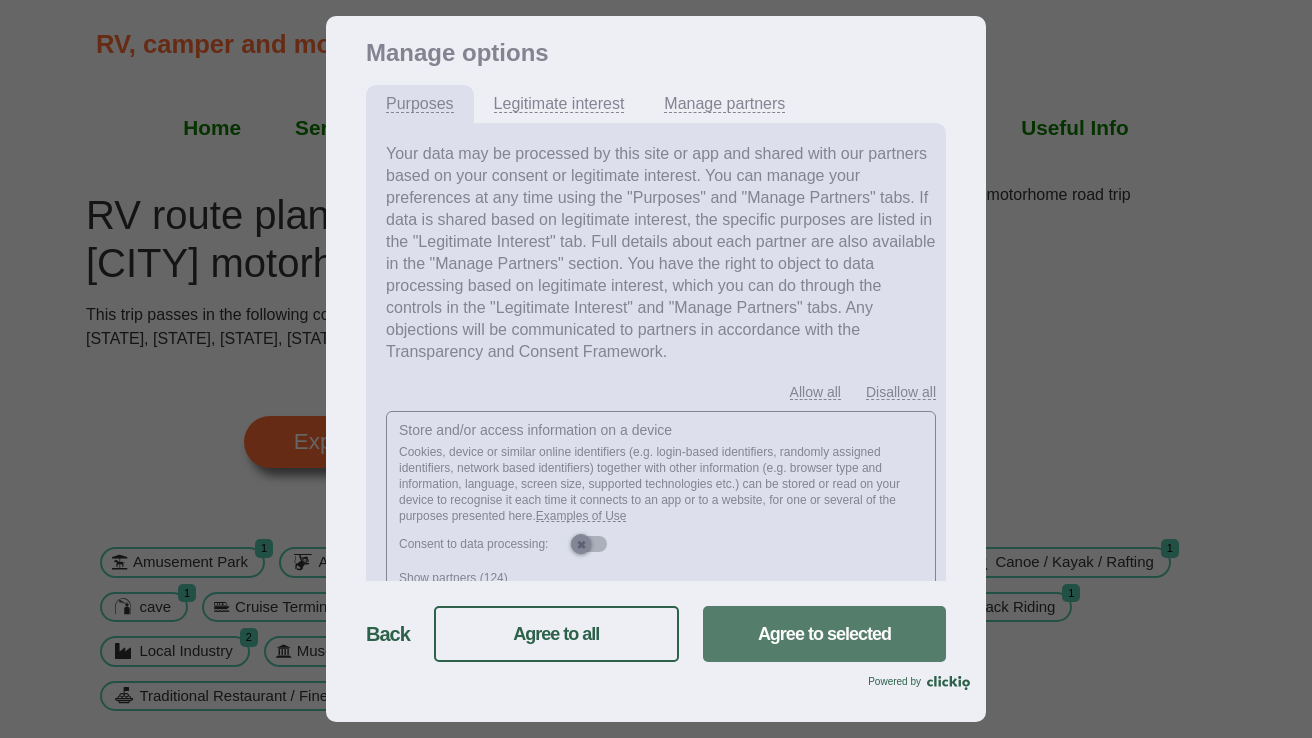 click on "Agree to selected" at bounding box center [824, 634] 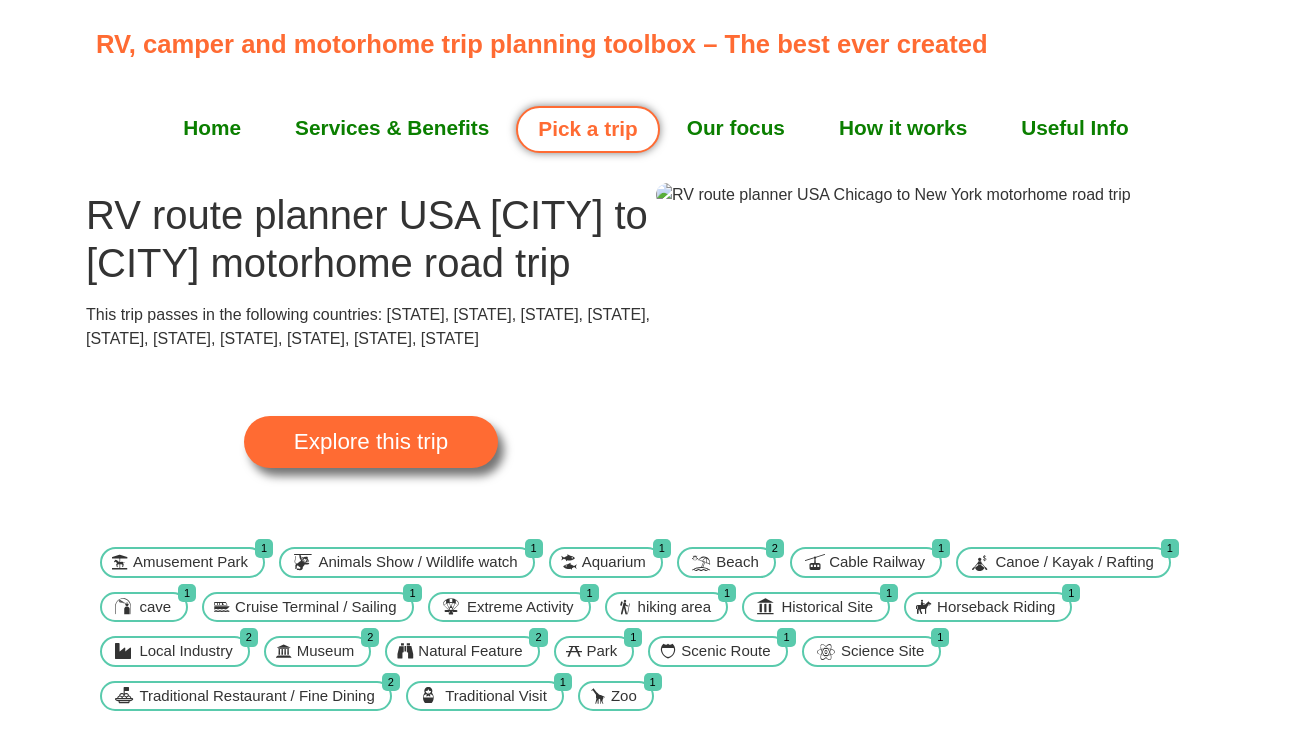 click at bounding box center [893, 195] 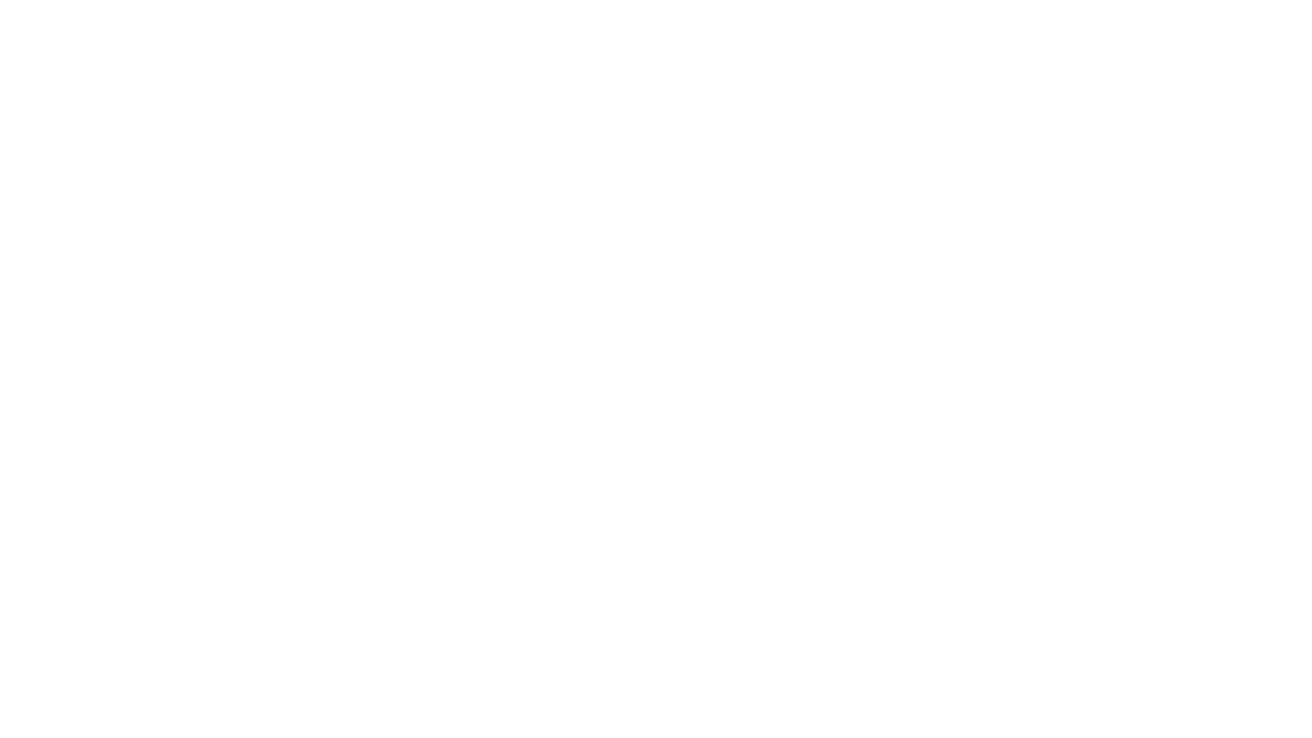 scroll, scrollTop: 0, scrollLeft: 0, axis: both 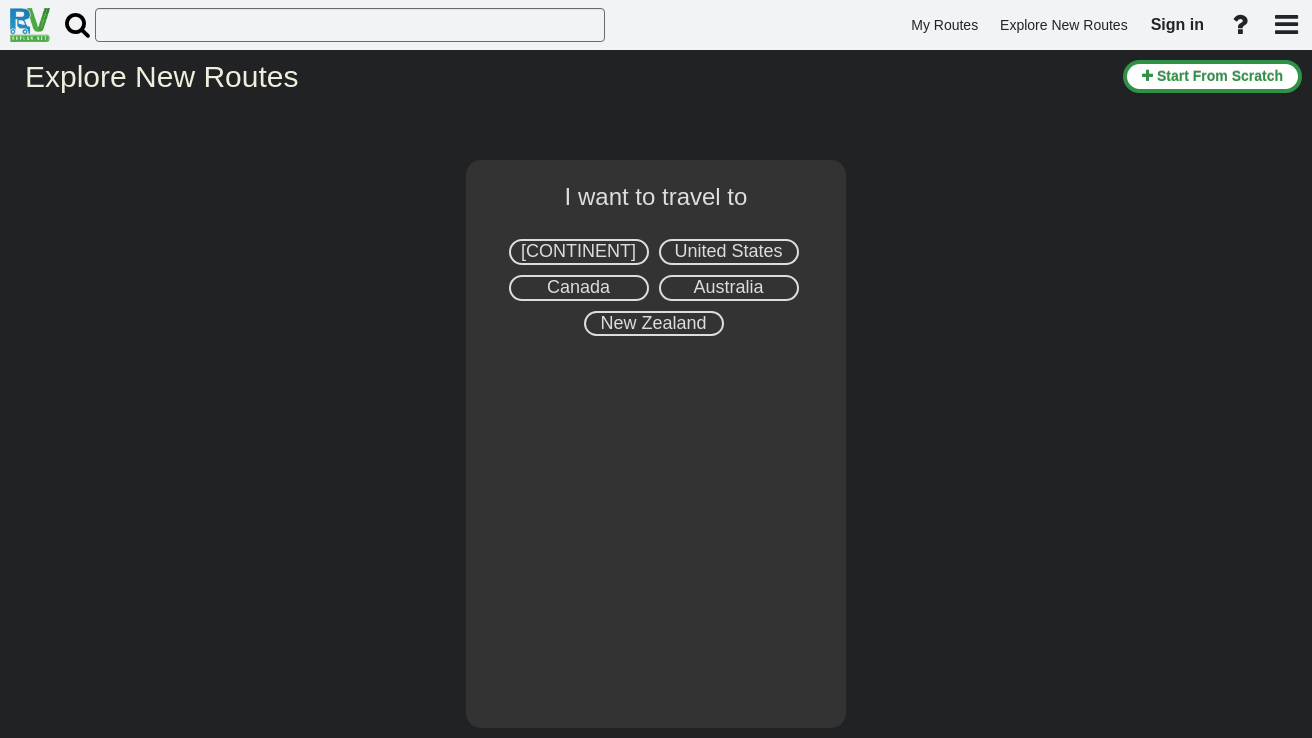click on "United States" at bounding box center (728, 251) 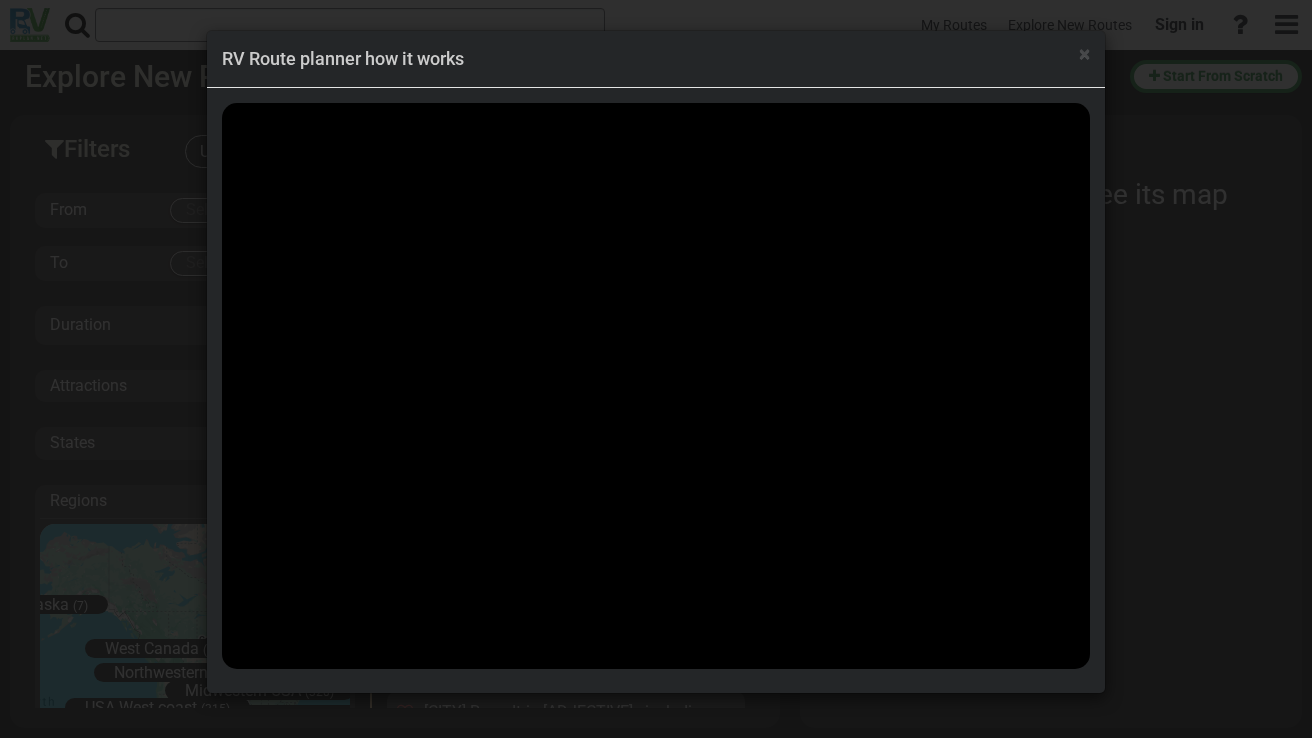 click on "×
RV Route planner how it works" at bounding box center (656, 369) 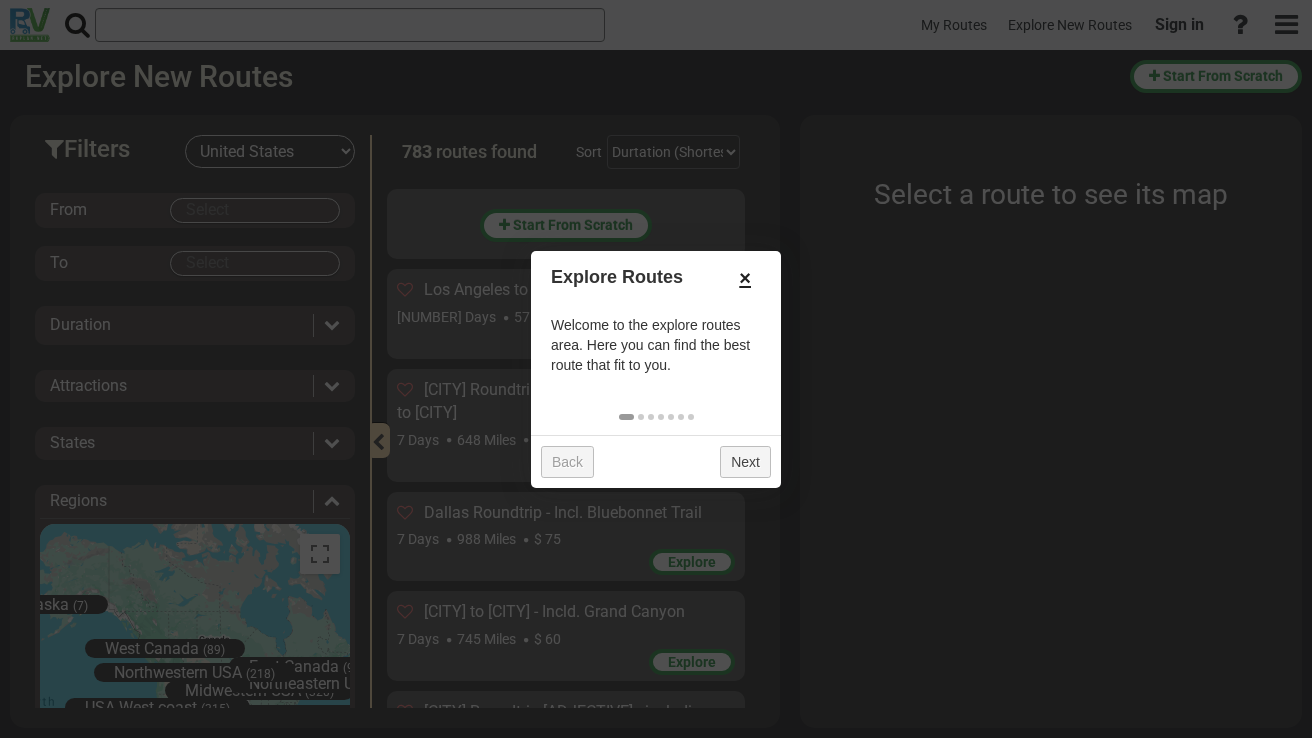 click on "×" at bounding box center [745, 278] 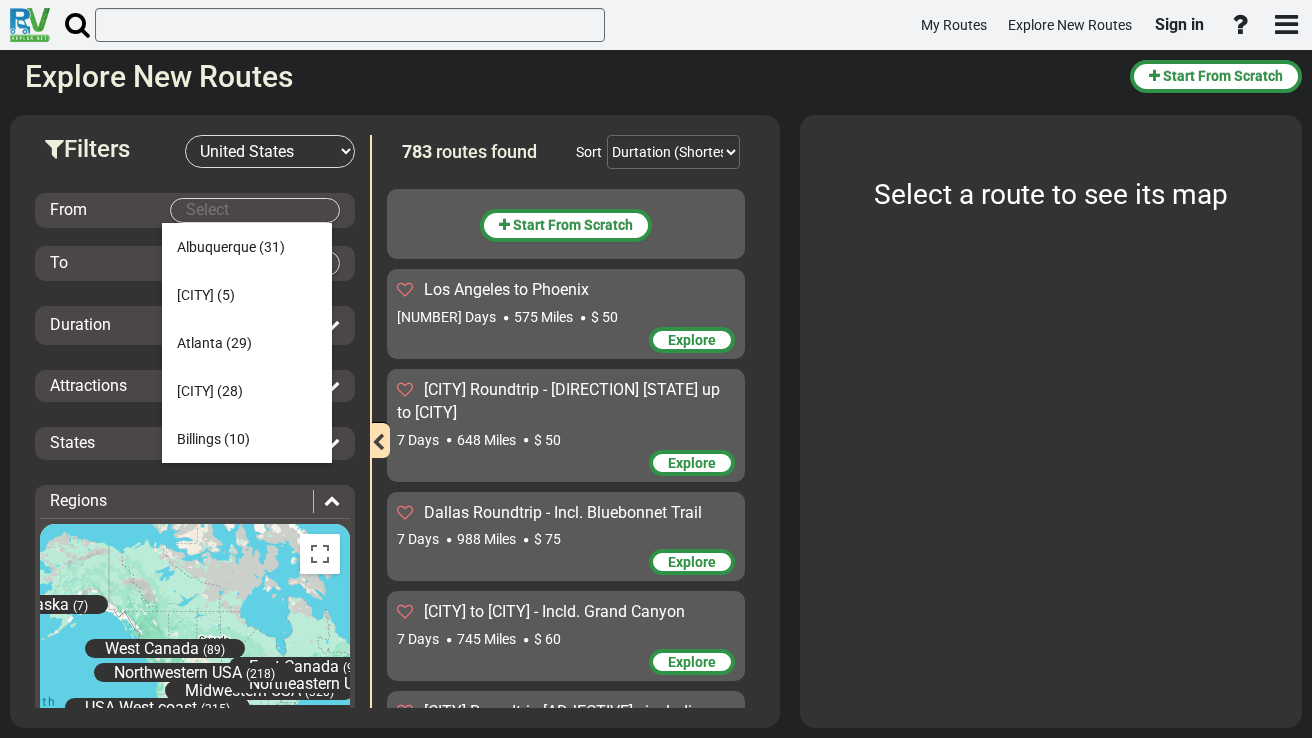click on "My Routes
Explore New Routes
Sign in
×" at bounding box center [656, 369] 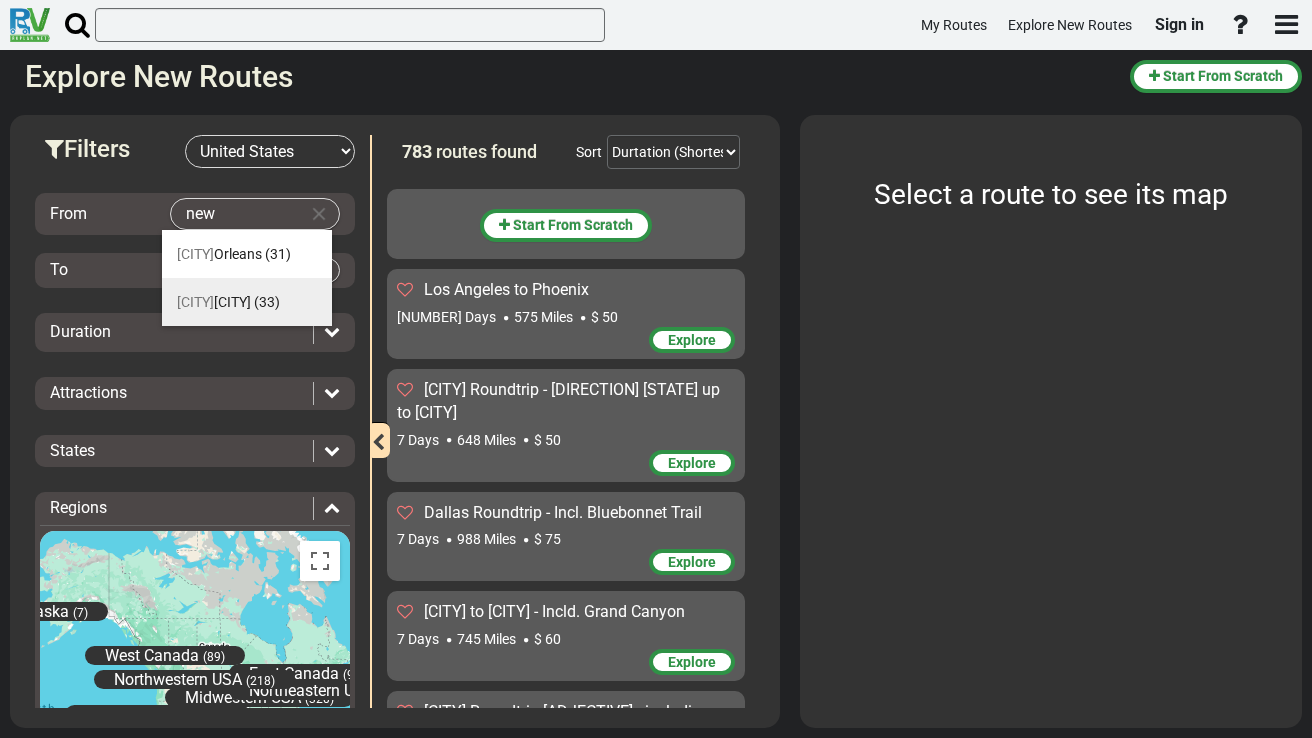 click on "[CITY]" at bounding box center (214, 302) 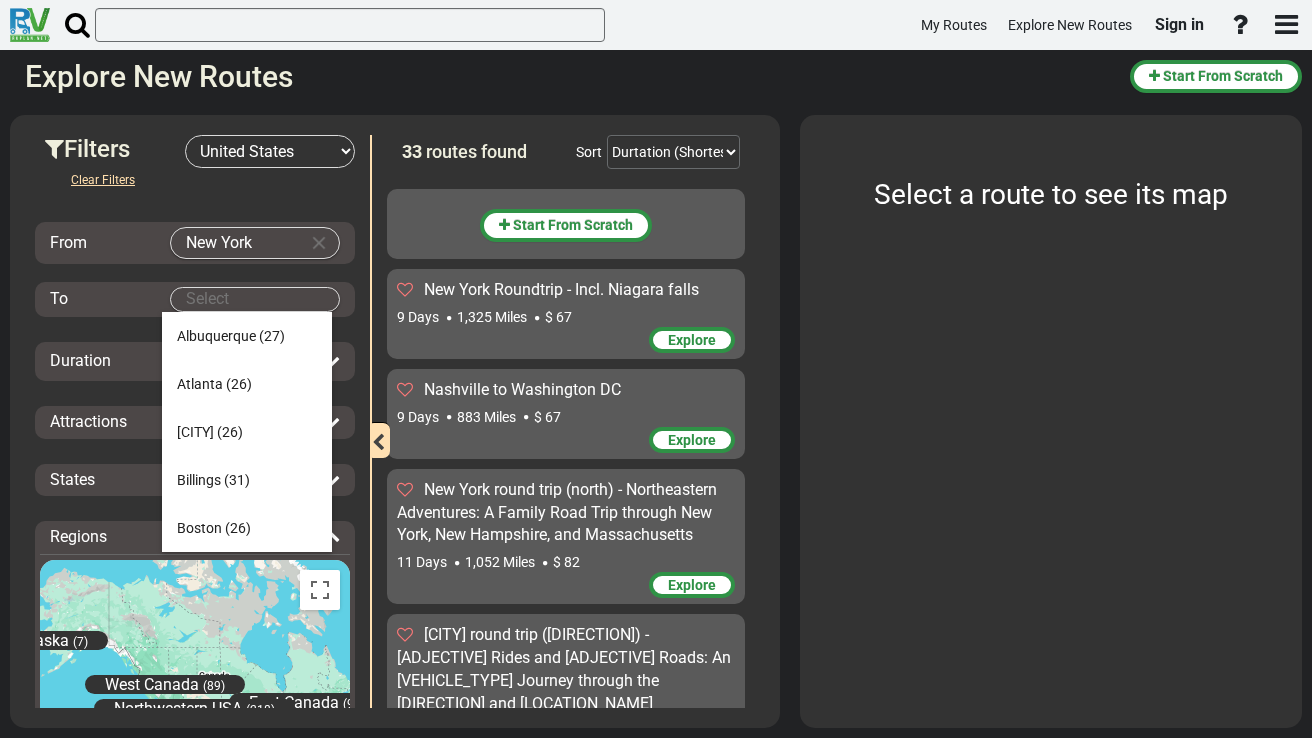 click on "My Routes
Explore New Routes
Sign in
×" at bounding box center [656, 369] 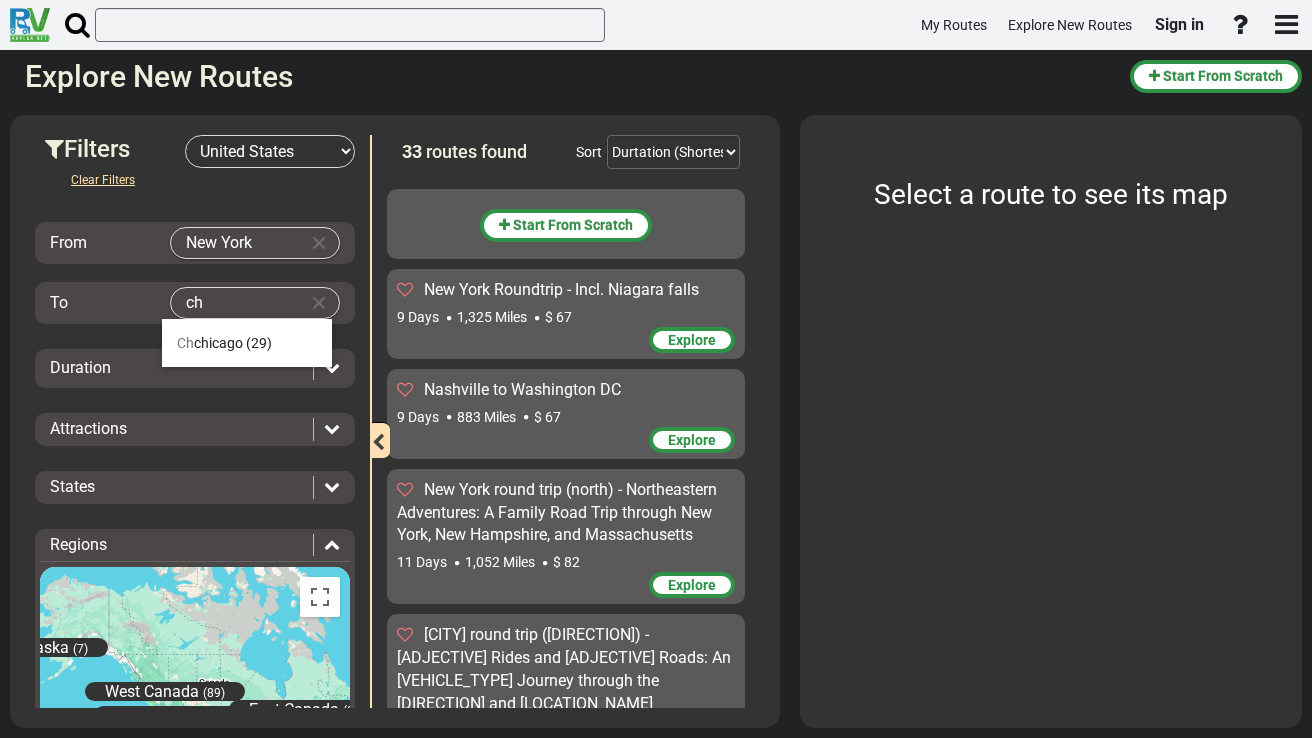 type on "c" 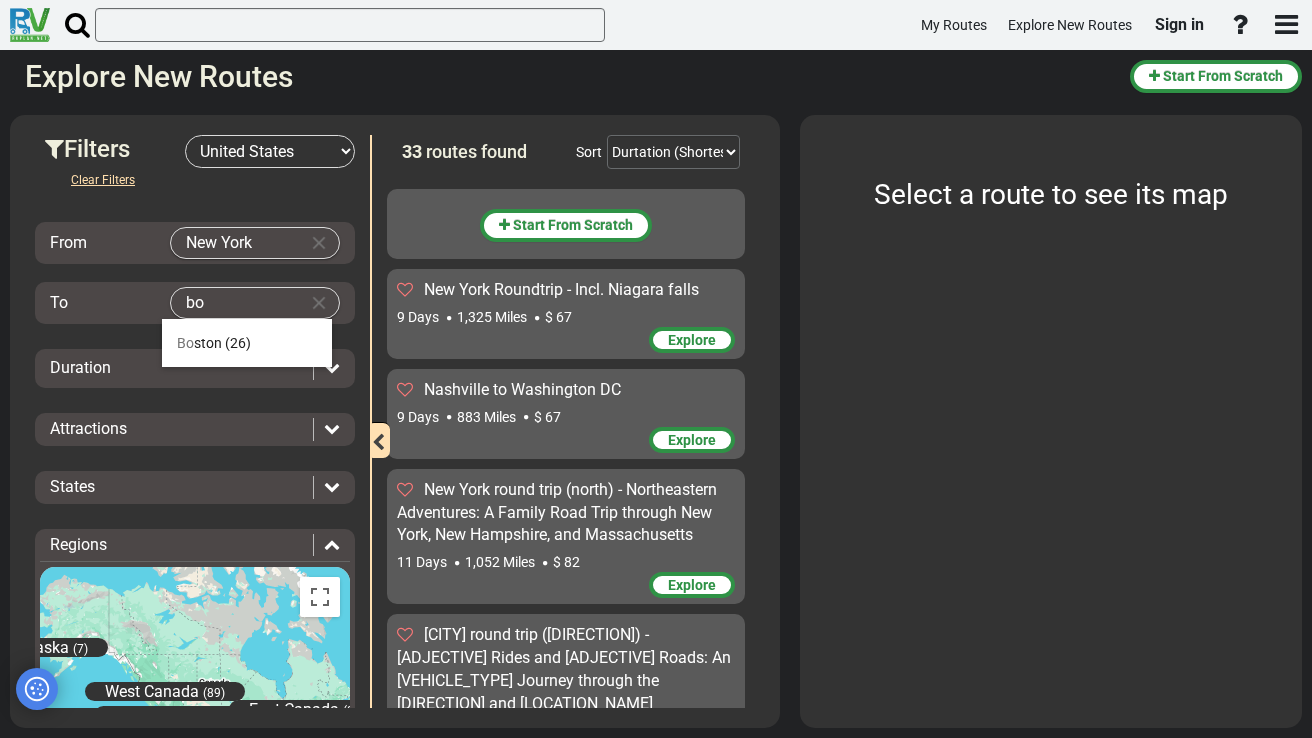 type on "[CITY]" 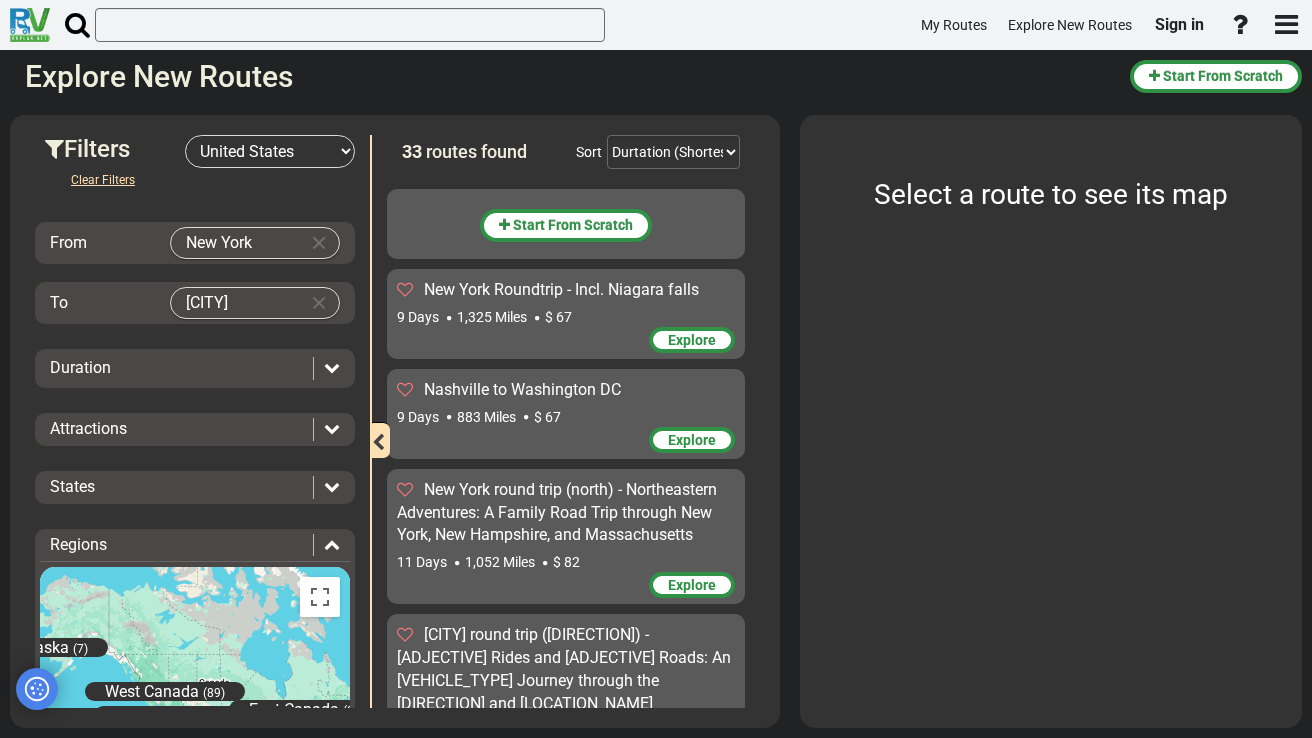 click on "Duration" at bounding box center [176, 368] 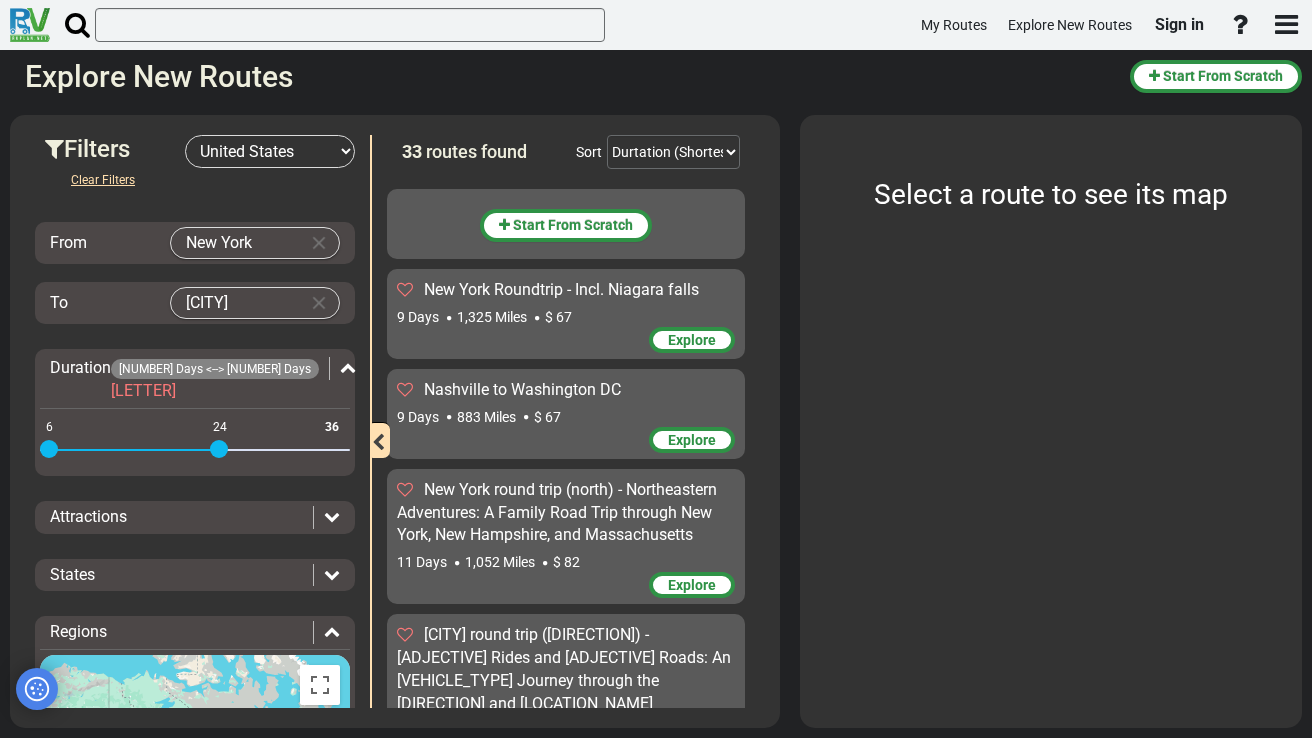 drag, startPoint x: 335, startPoint y: 425, endPoint x: 224, endPoint y: 424, distance: 111.0045 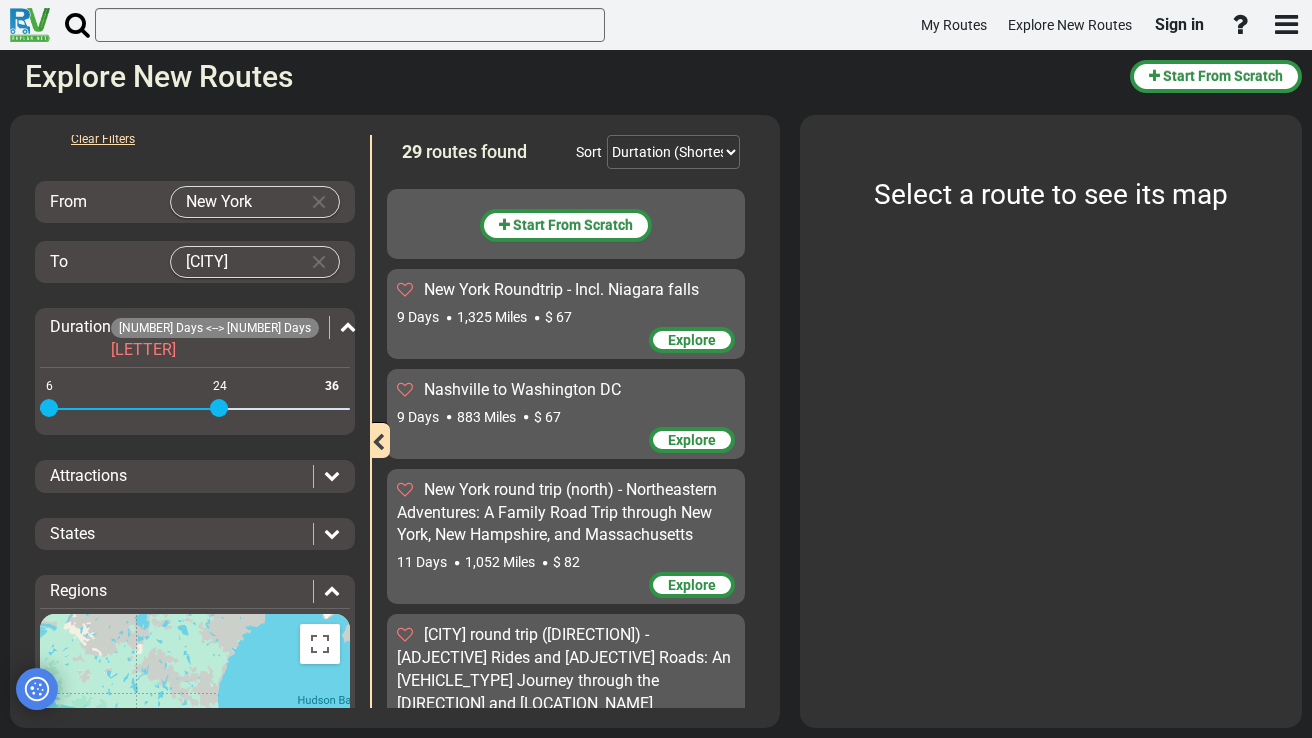 scroll, scrollTop: 37, scrollLeft: 0, axis: vertical 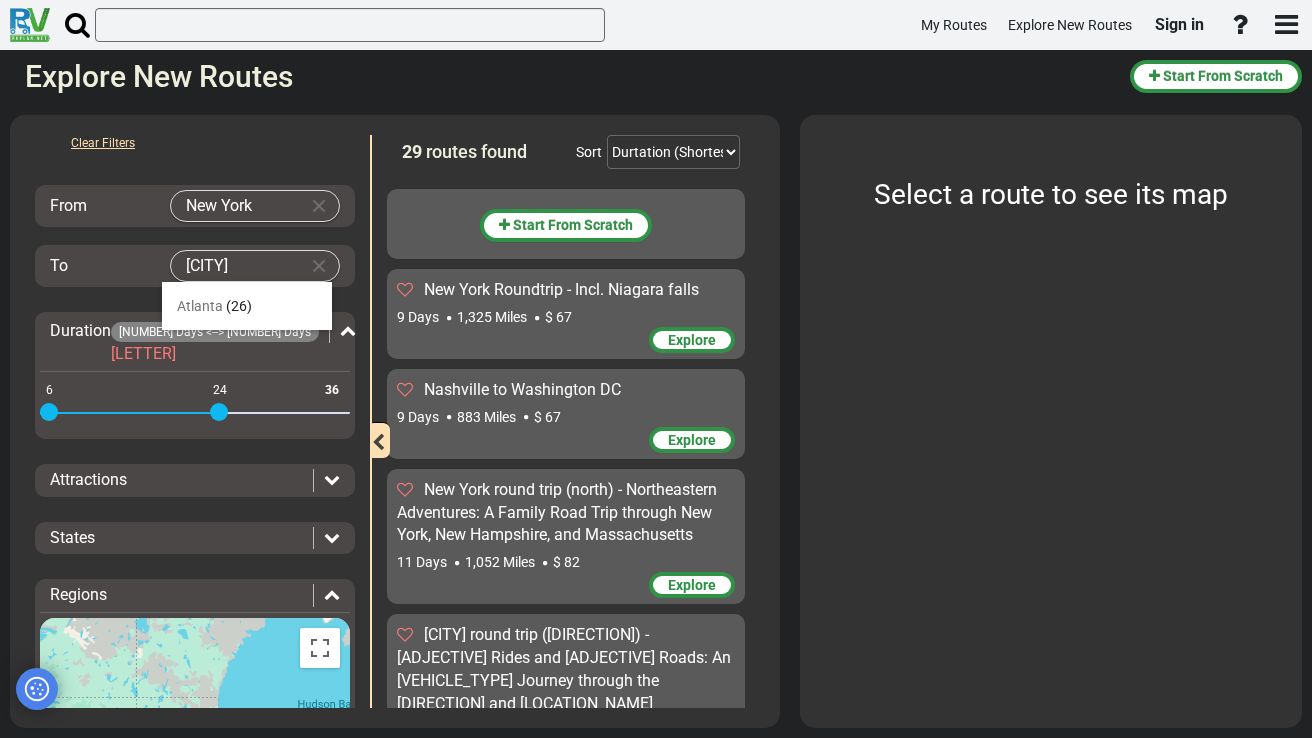 drag, startPoint x: 234, startPoint y: 270, endPoint x: 164, endPoint y: 270, distance: 70 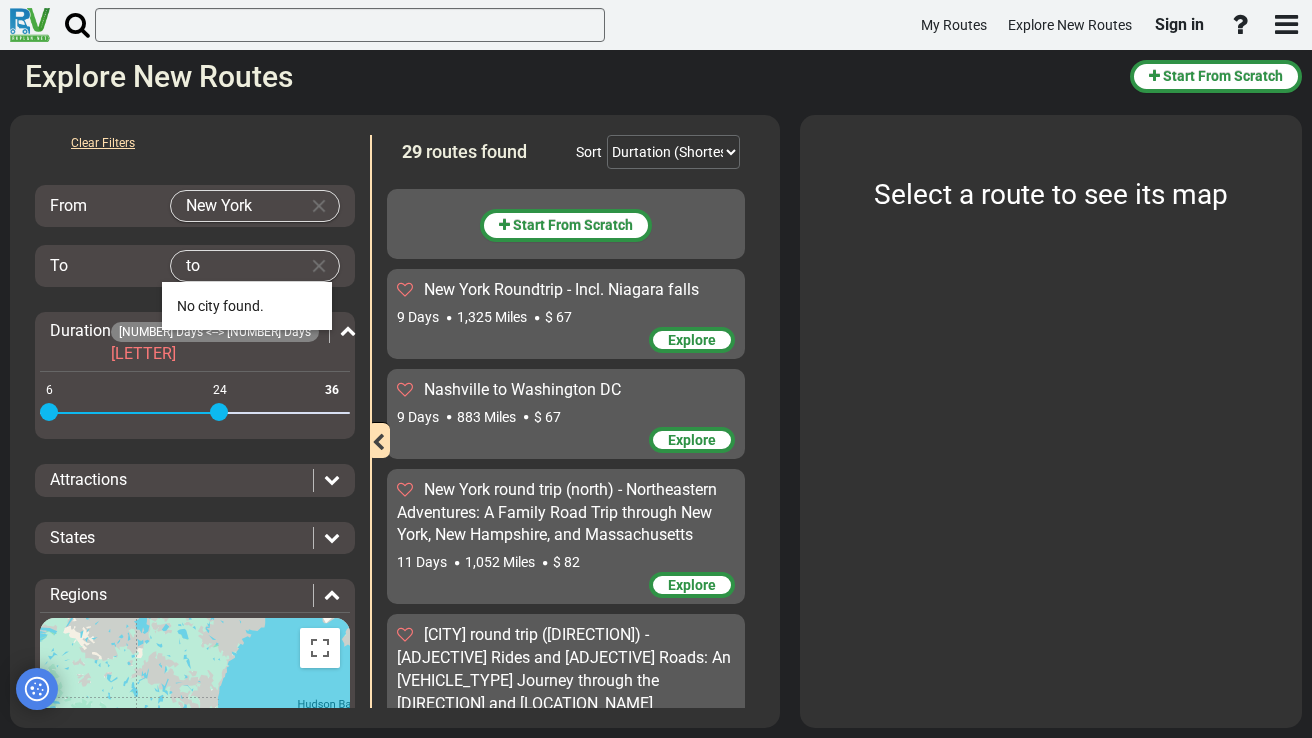 type on "t" 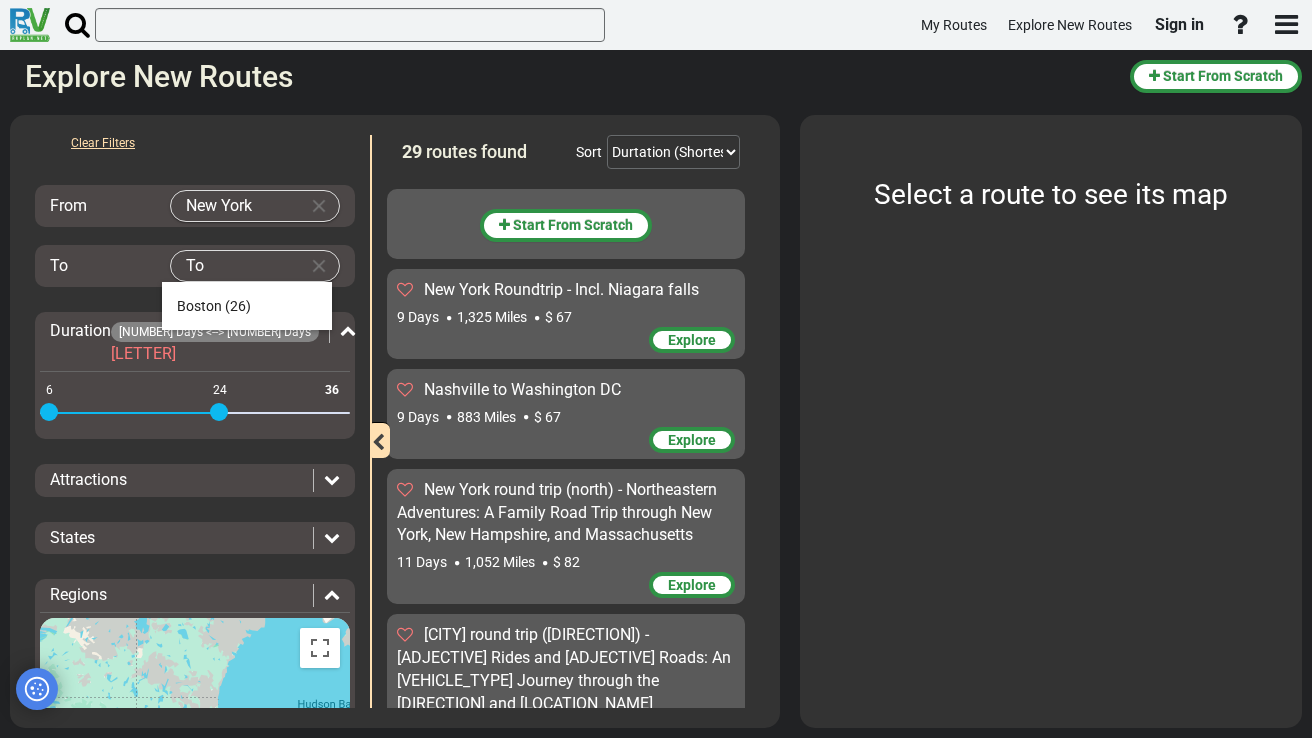 type on "T" 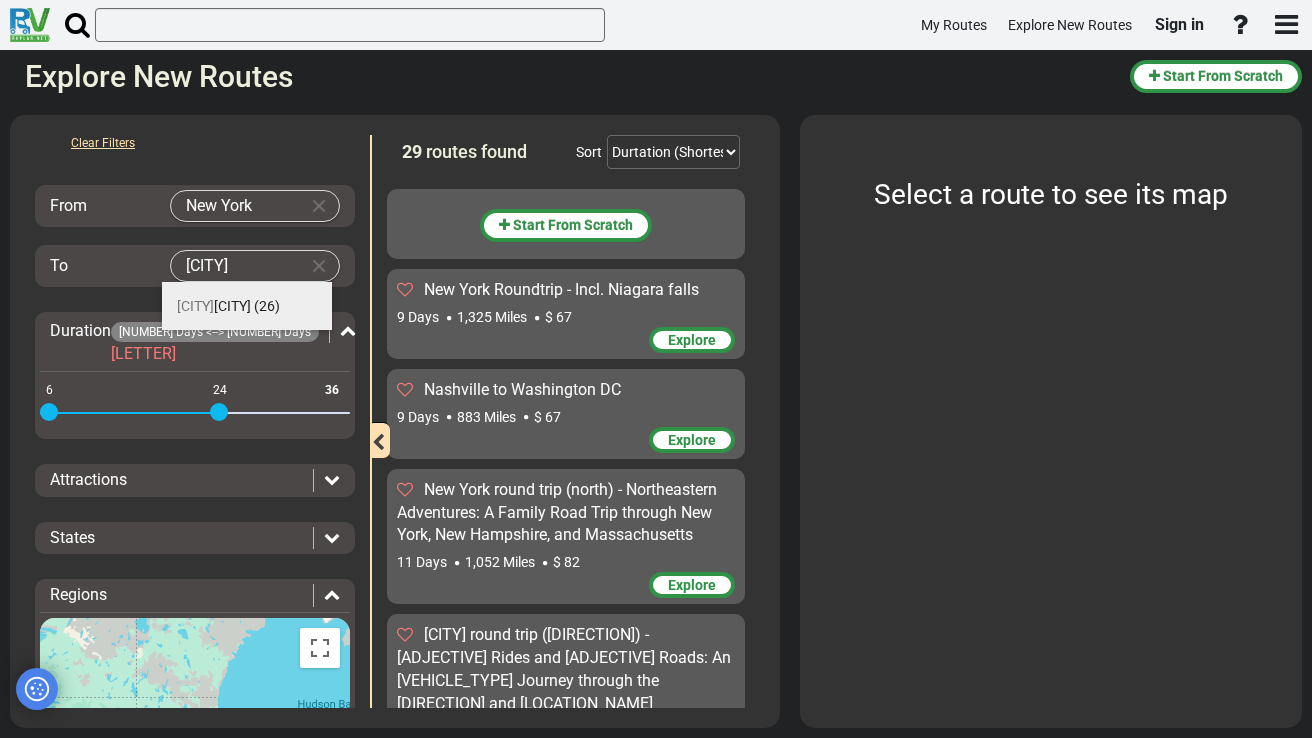 click on "[CITY]" at bounding box center (195, 306) 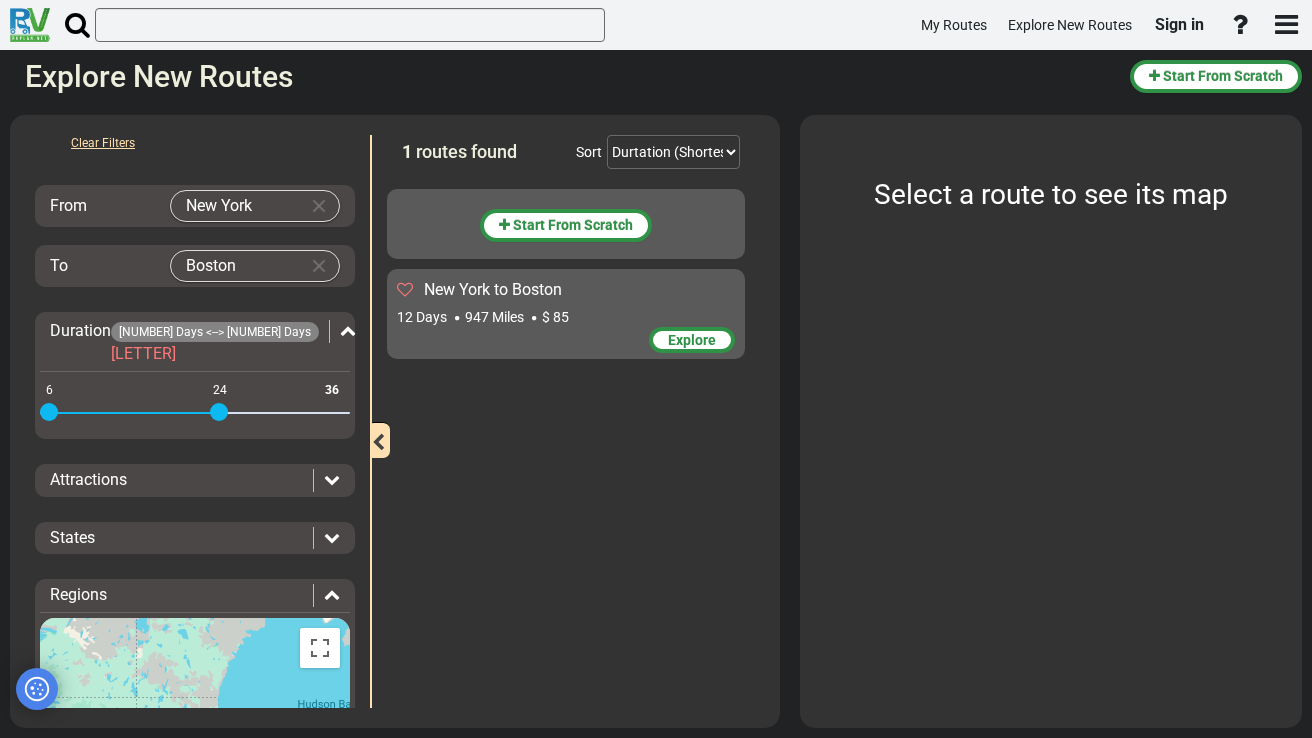 click on "Explore" at bounding box center [692, 340] 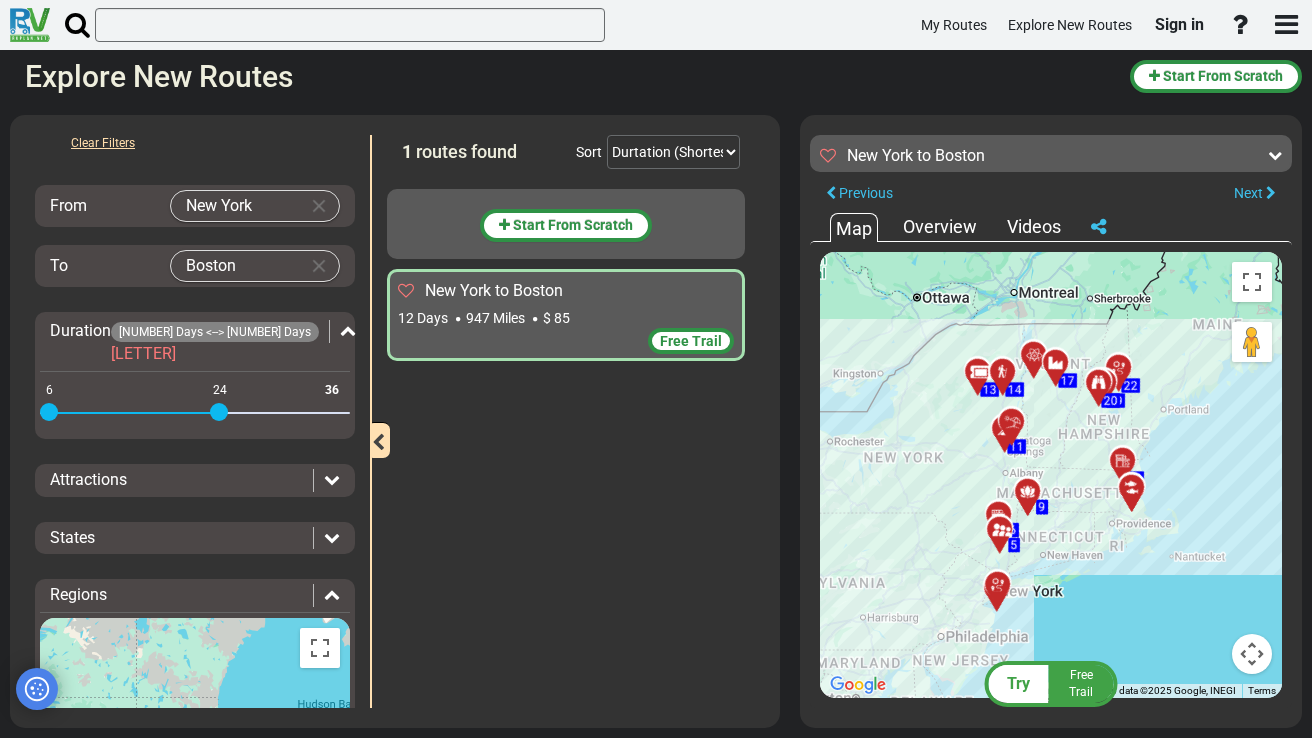 click on "To activate drag with keyboard, press Alt + Enter. Once in keyboard drag state, use the arrow keys to move the marker. To complete the drag, press the Enter key. To cancel, press Escape. [NUMBER] [NUMBER] [NUMBER] [NUMBER] [NUMBER] [NUMBER] [NUMBER] [NUMBER] [NUMBER] [NUMBER] [NUMBER] [NUMBER] [NUMBER] [NUMBER] [NUMBER] [NUMBER]" at bounding box center [1051, 475] 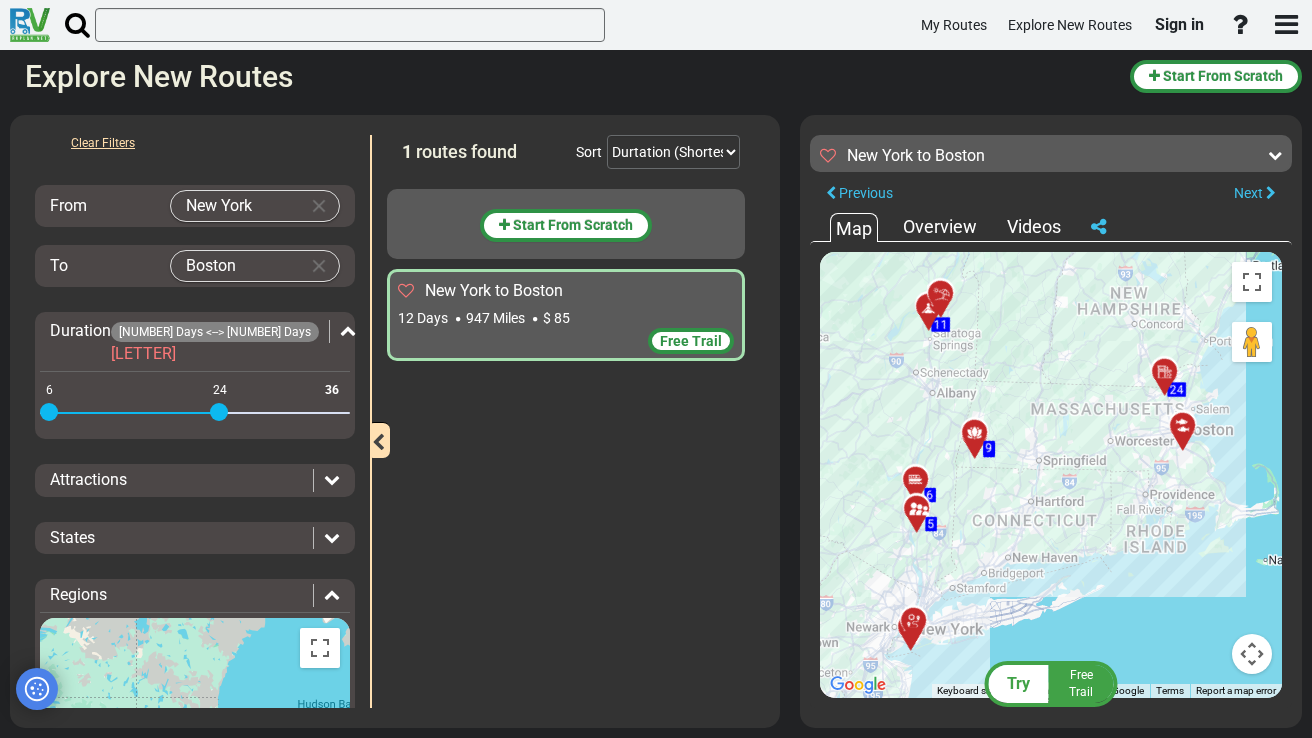 click on "To activate drag with keyboard, press Alt + Enter. Once in keyboard drag state, use the arrow keys to move the marker. To complete the drag, press the Enter key. To cancel, press Escape. [NUMBER] [NUMBER] [NUMBER] [NUMBER] [NUMBER] [NUMBER] [NUMBER] [NUMBER] [NUMBER] [NUMBER] [NUMBER] [NUMBER] [NUMBER] [NUMBER] [NUMBER] [NUMBER]" at bounding box center [1051, 475] 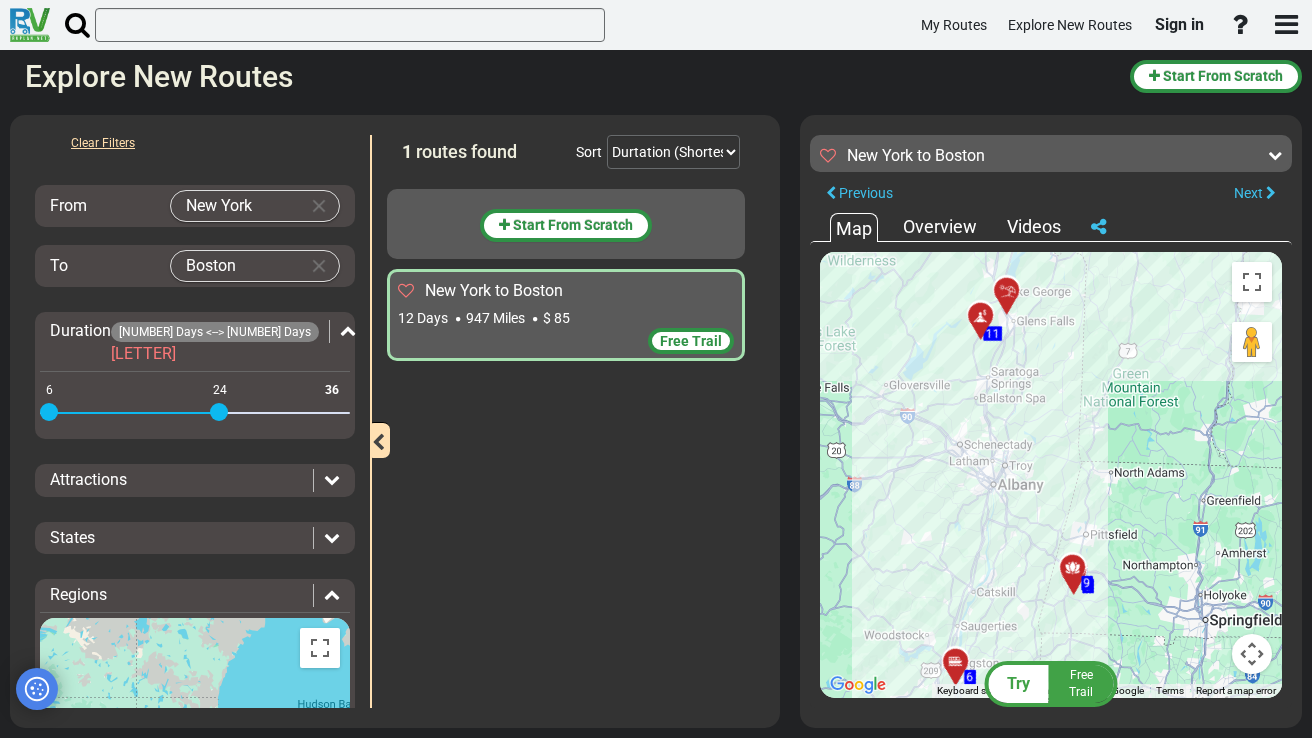 drag, startPoint x: 1000, startPoint y: 412, endPoint x: 1195, endPoint y: 565, distance: 247.85883 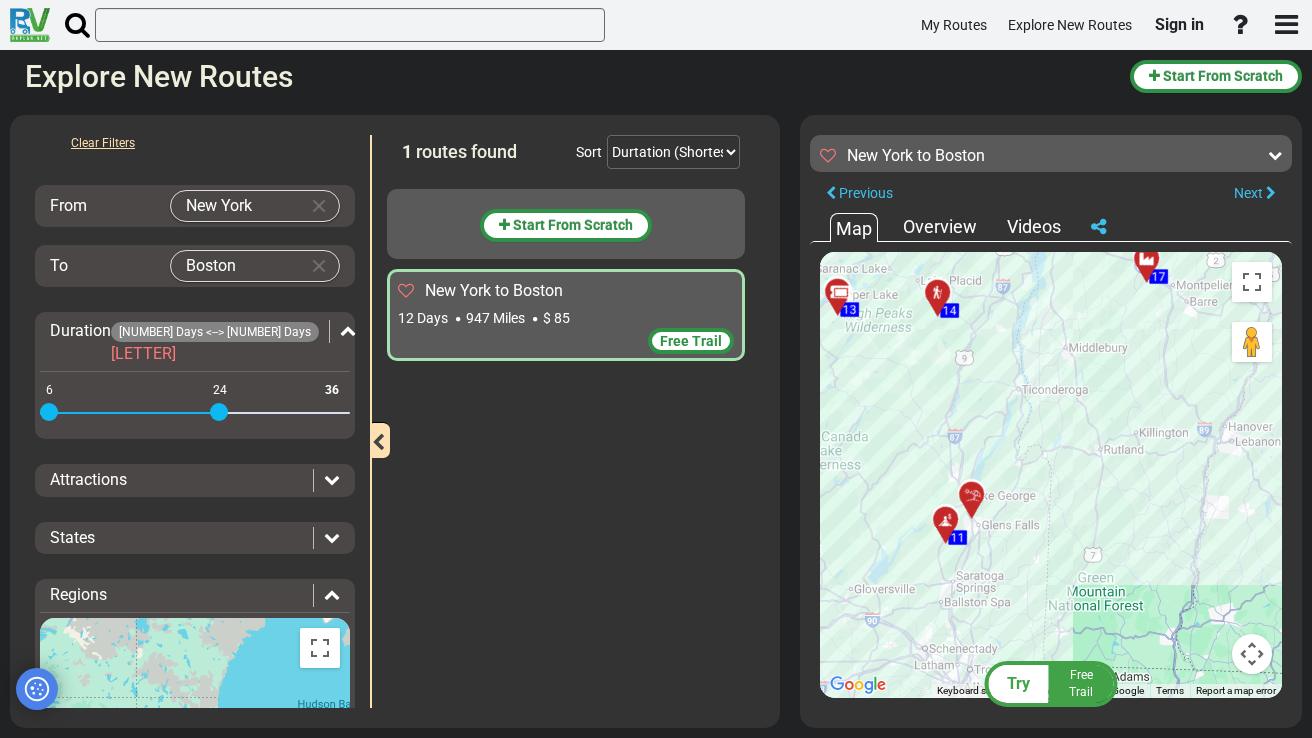 drag, startPoint x: 1111, startPoint y: 428, endPoint x: 1068, endPoint y: 625, distance: 201.63829 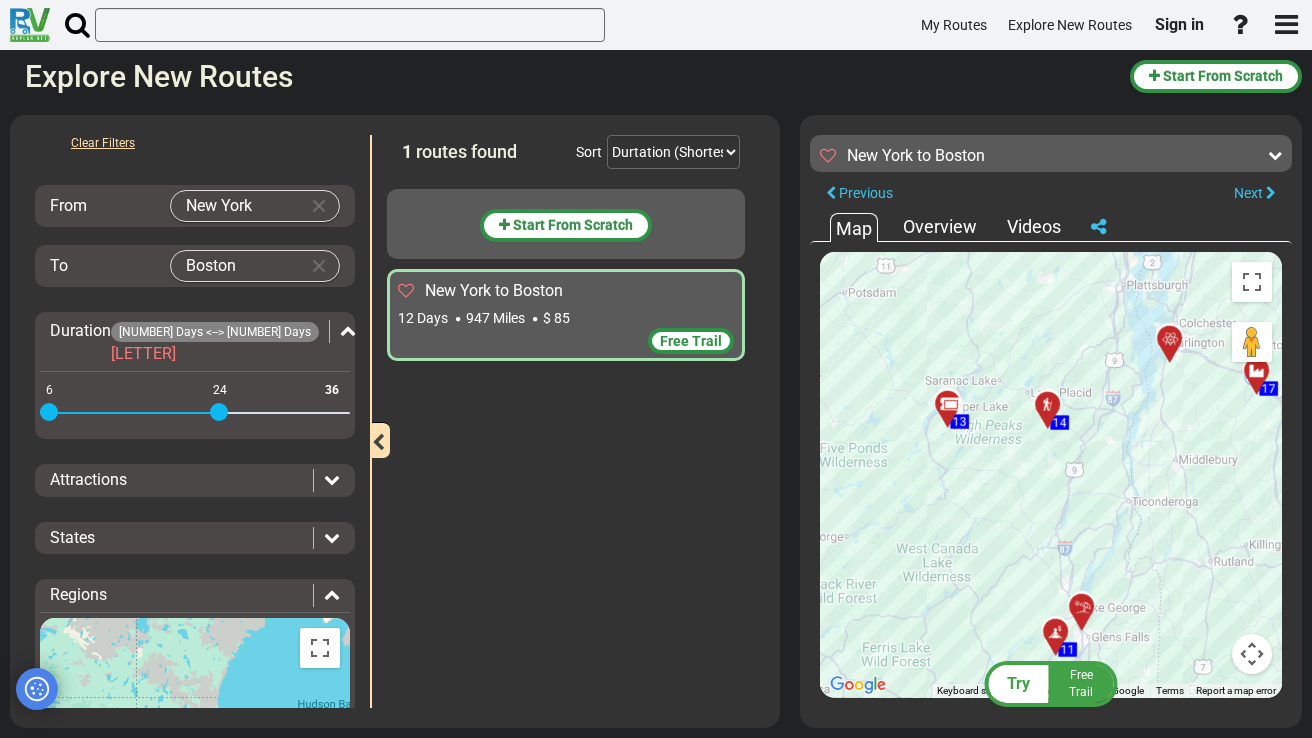 drag, startPoint x: 1073, startPoint y: 493, endPoint x: 1183, endPoint y: 608, distance: 159.1383 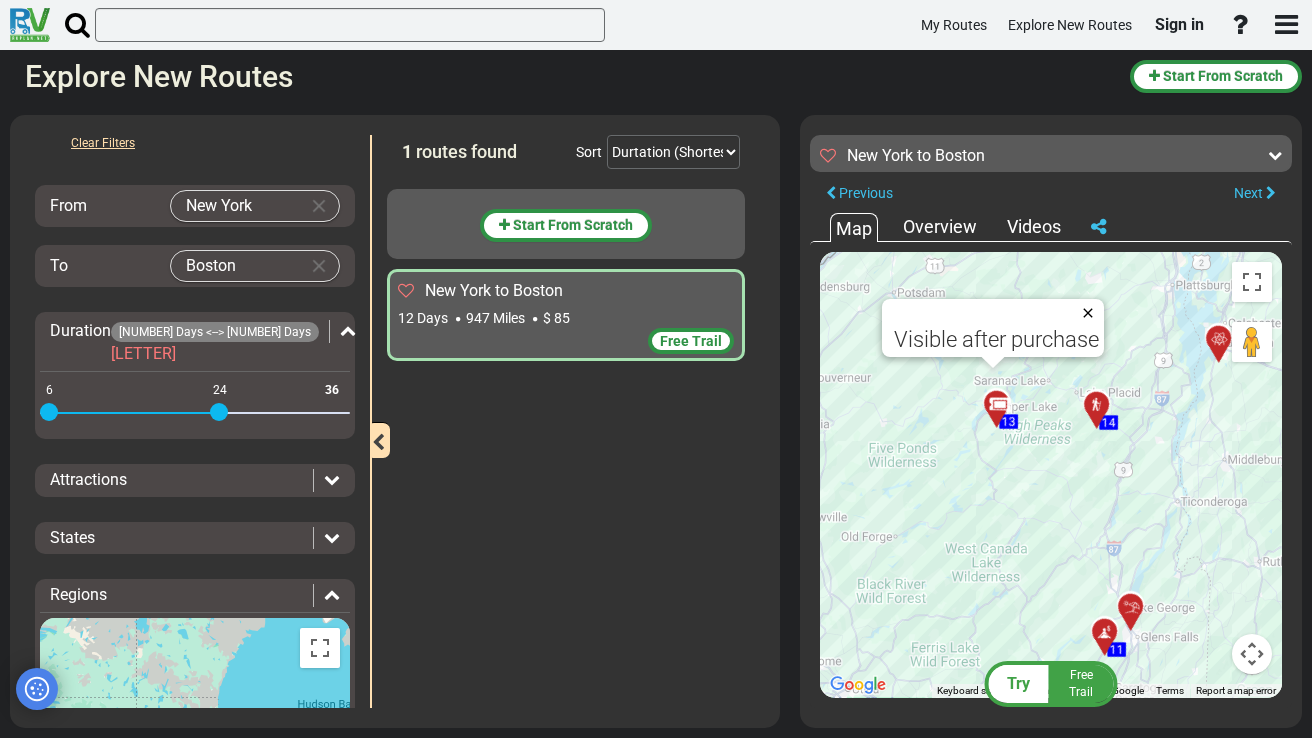 click at bounding box center (1092, 313) 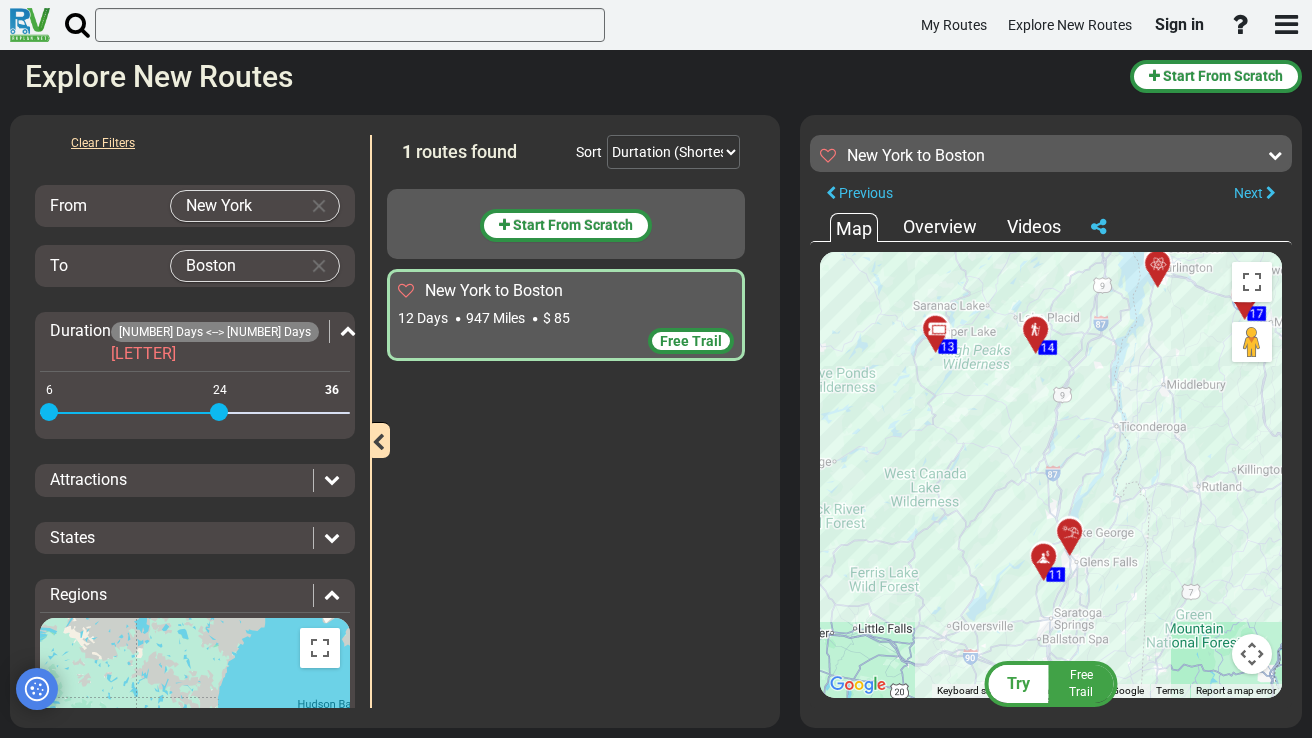 drag, startPoint x: 1076, startPoint y: 477, endPoint x: 1008, endPoint y: 446, distance: 74.73286 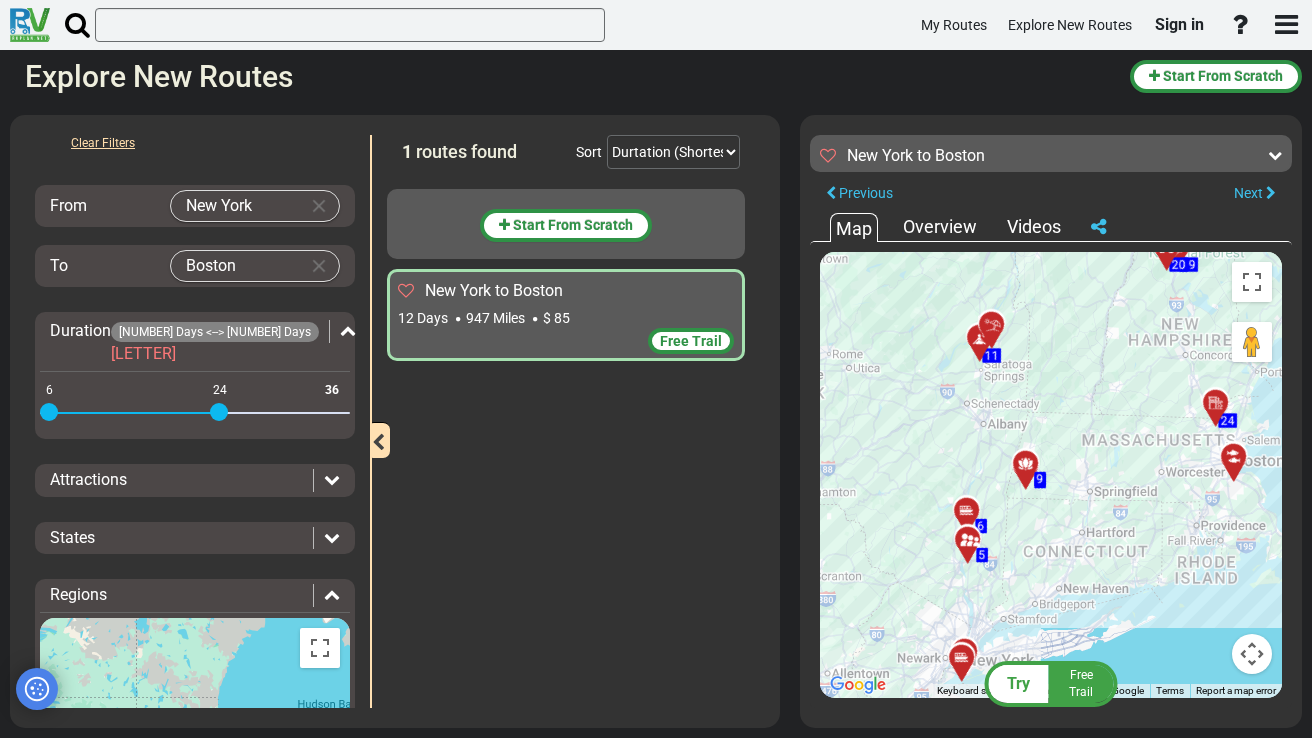 drag, startPoint x: 1200, startPoint y: 579, endPoint x: 1100, endPoint y: 343, distance: 256.31232 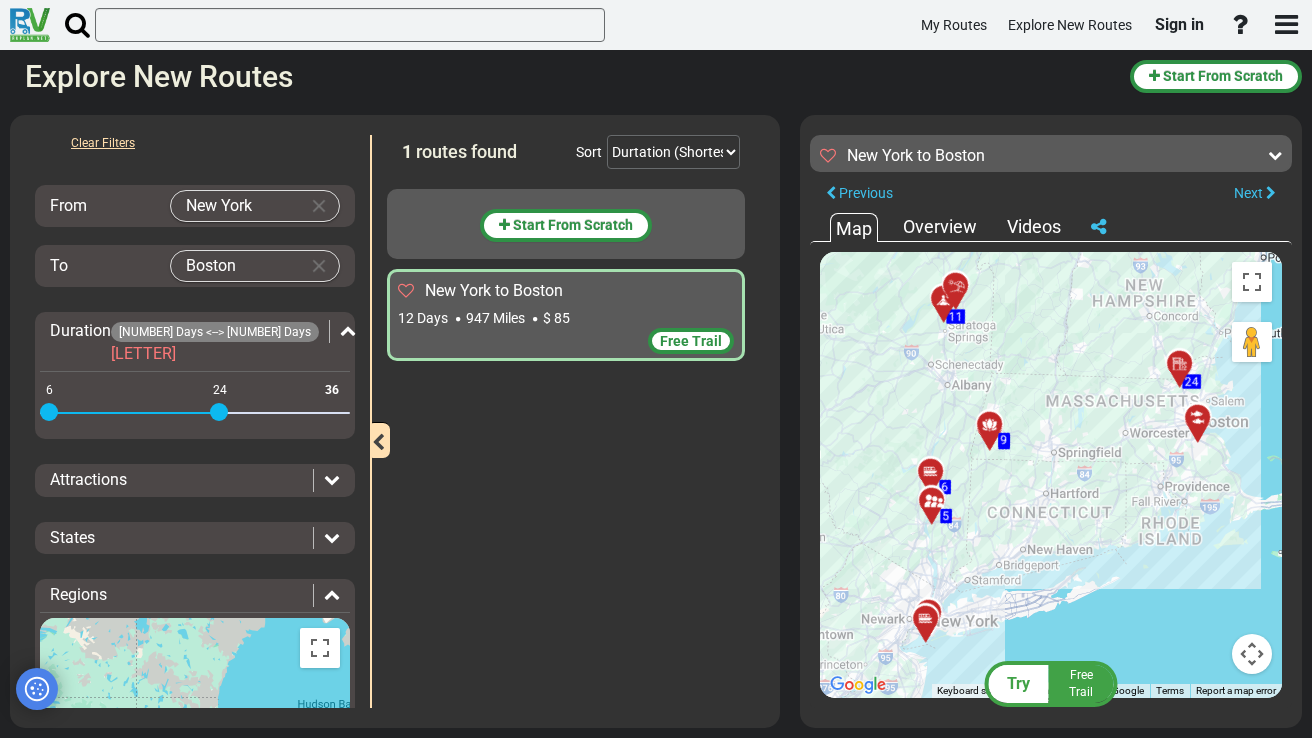 drag, startPoint x: 1105, startPoint y: 531, endPoint x: 1068, endPoint y: 493, distance: 53.037724 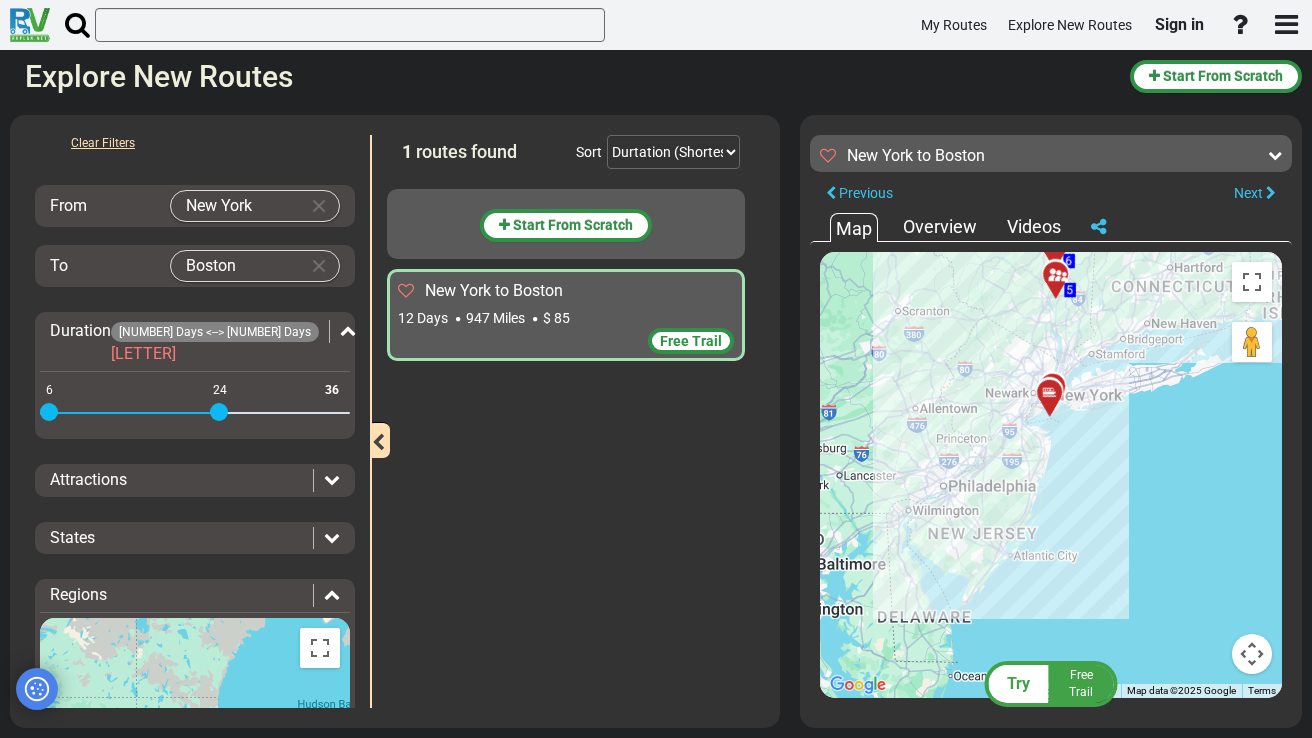 drag, startPoint x: 991, startPoint y: 566, endPoint x: 1115, endPoint y: 339, distance: 258.66 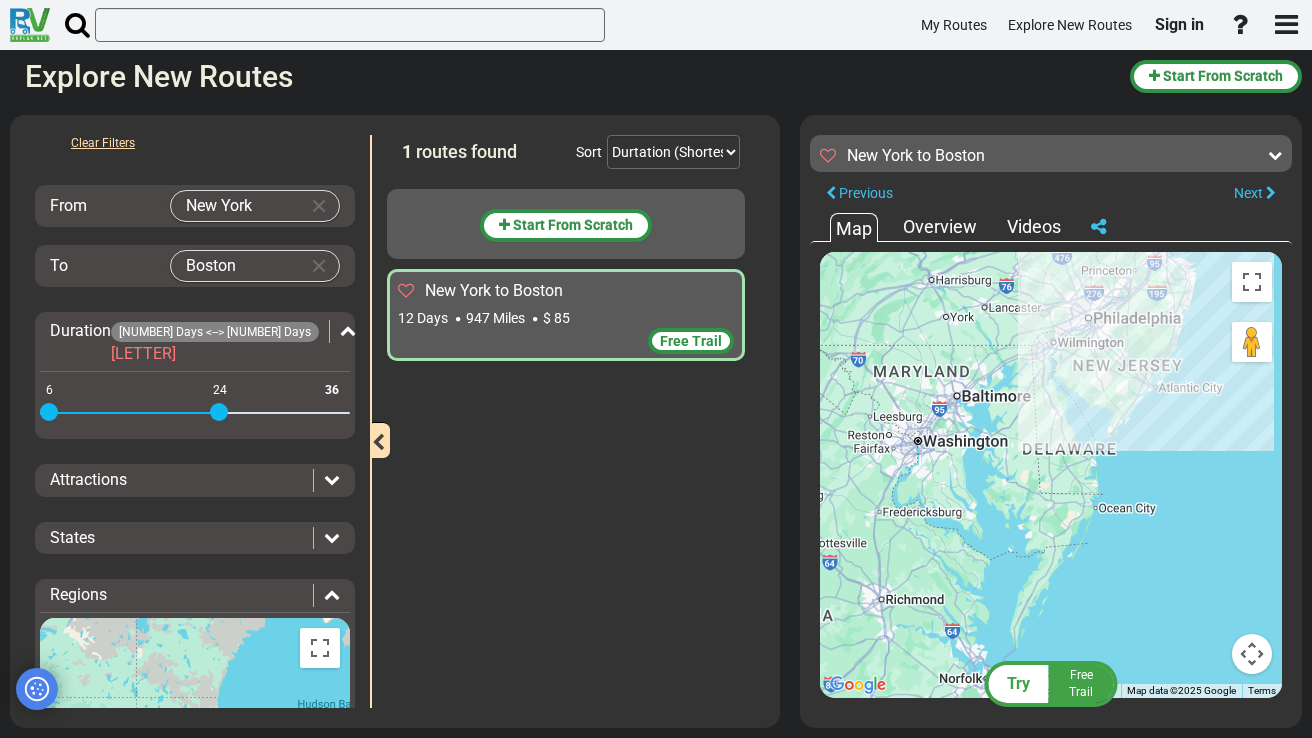 drag, startPoint x: 1013, startPoint y: 548, endPoint x: 1161, endPoint y: 378, distance: 225.39743 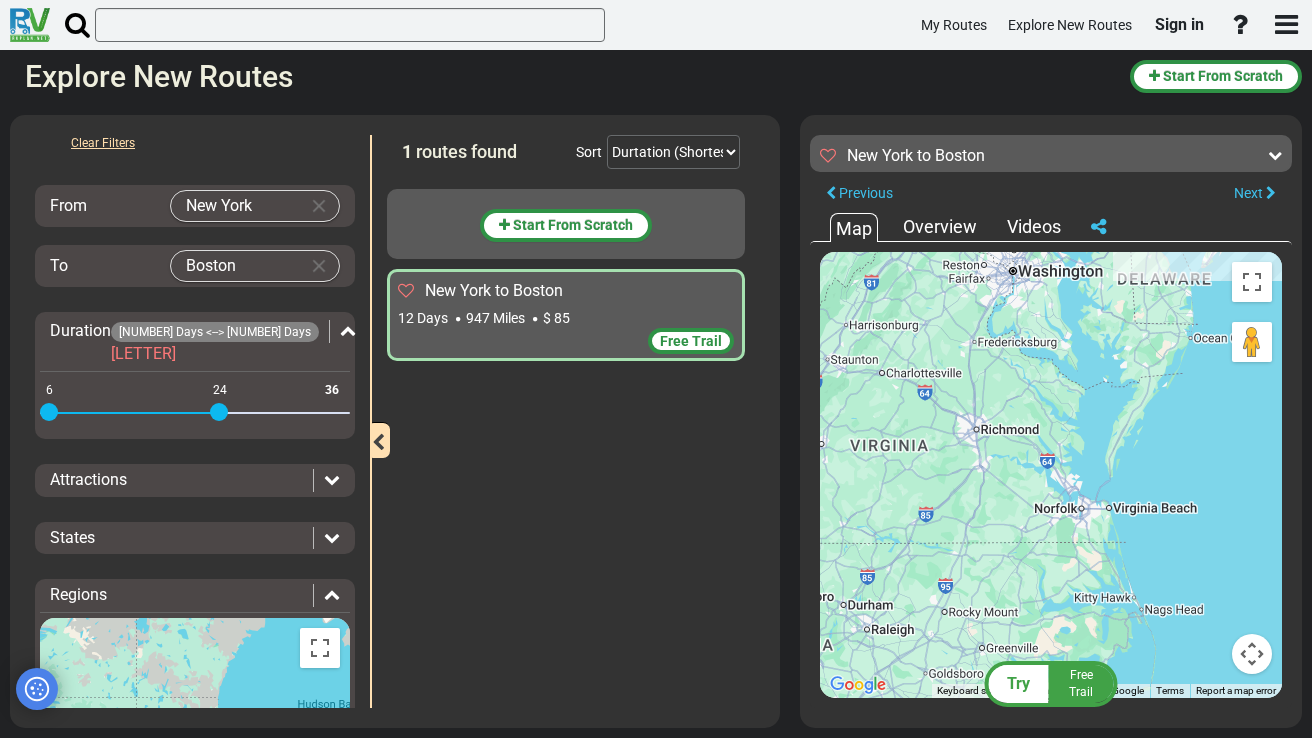 drag, startPoint x: 990, startPoint y: 531, endPoint x: 1085, endPoint y: 360, distance: 195.61697 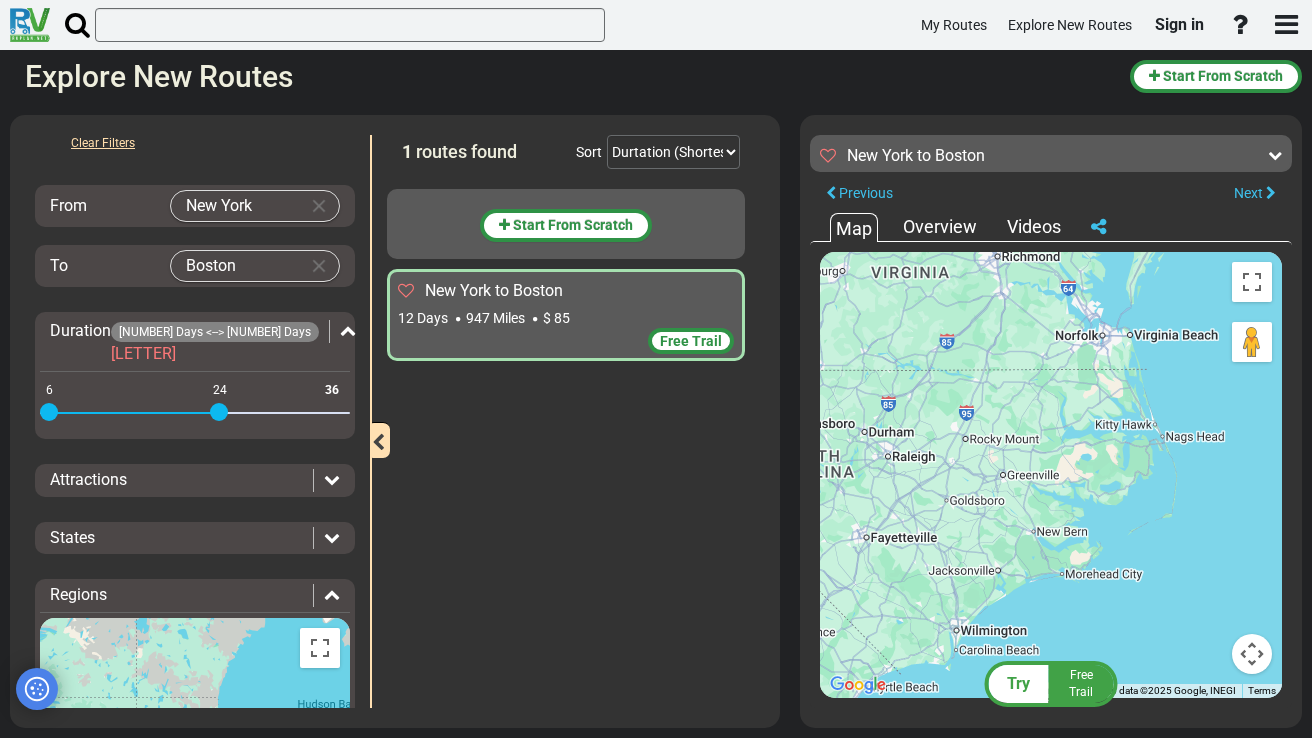 drag, startPoint x: 1067, startPoint y: 588, endPoint x: 1088, endPoint y: 413, distance: 176.2555 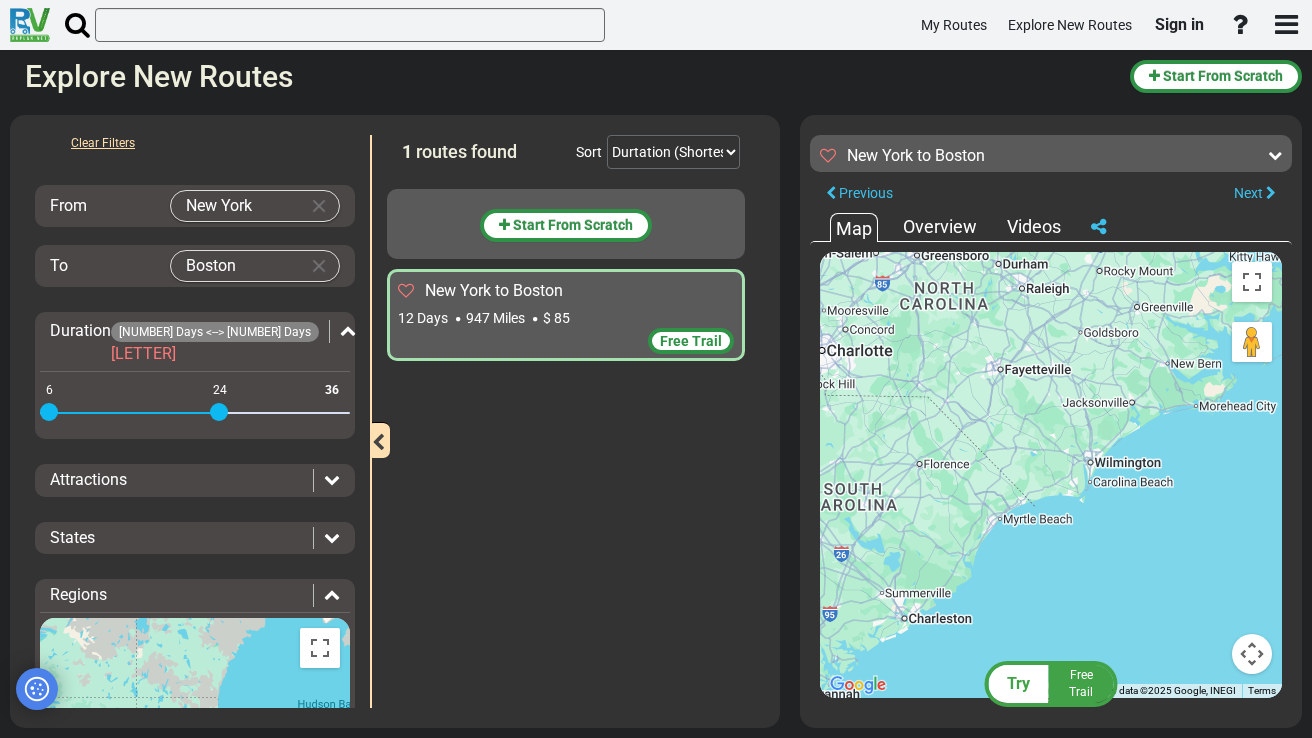 drag, startPoint x: 1029, startPoint y: 569, endPoint x: 1164, endPoint y: 398, distance: 217.86693 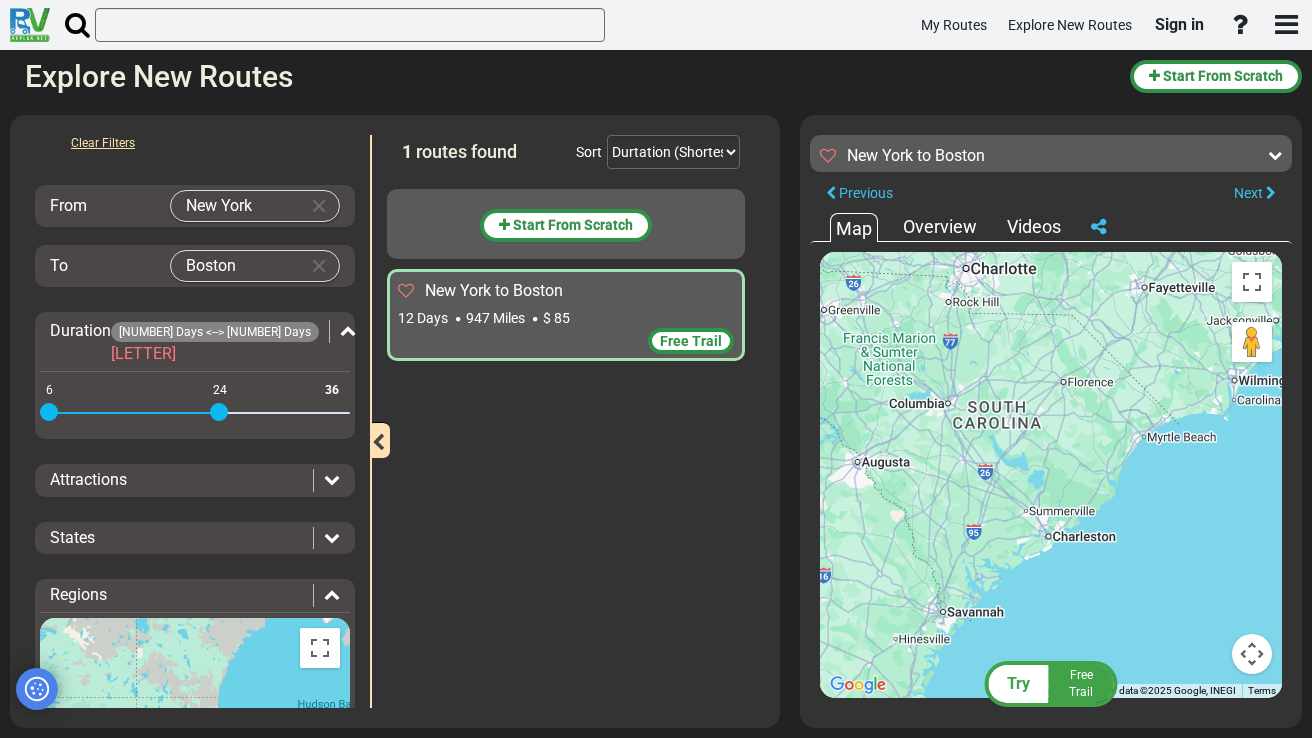 drag, startPoint x: 1031, startPoint y: 571, endPoint x: 1177, endPoint y: 485, distance: 169.44615 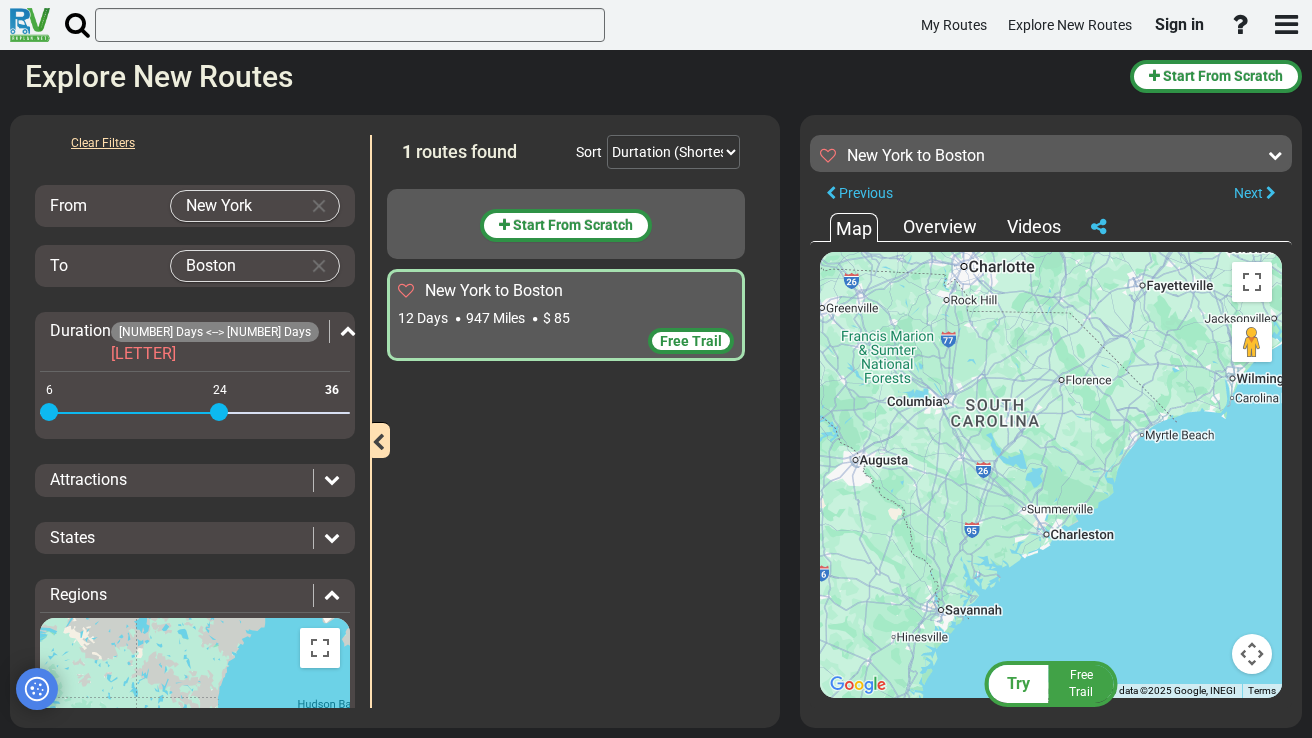 drag, startPoint x: 248, startPoint y: 264, endPoint x: 172, endPoint y: 263, distance: 76.00658 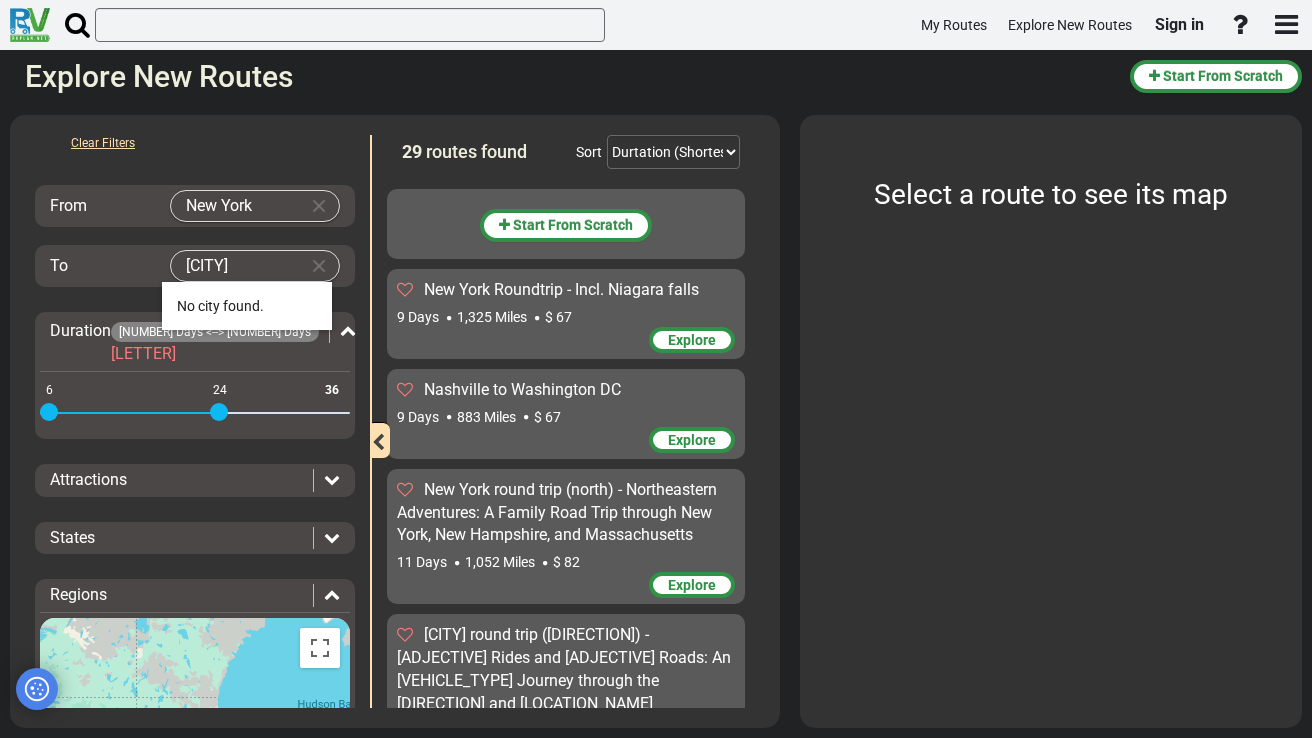drag, startPoint x: 258, startPoint y: 269, endPoint x: 183, endPoint y: 268, distance: 75.00667 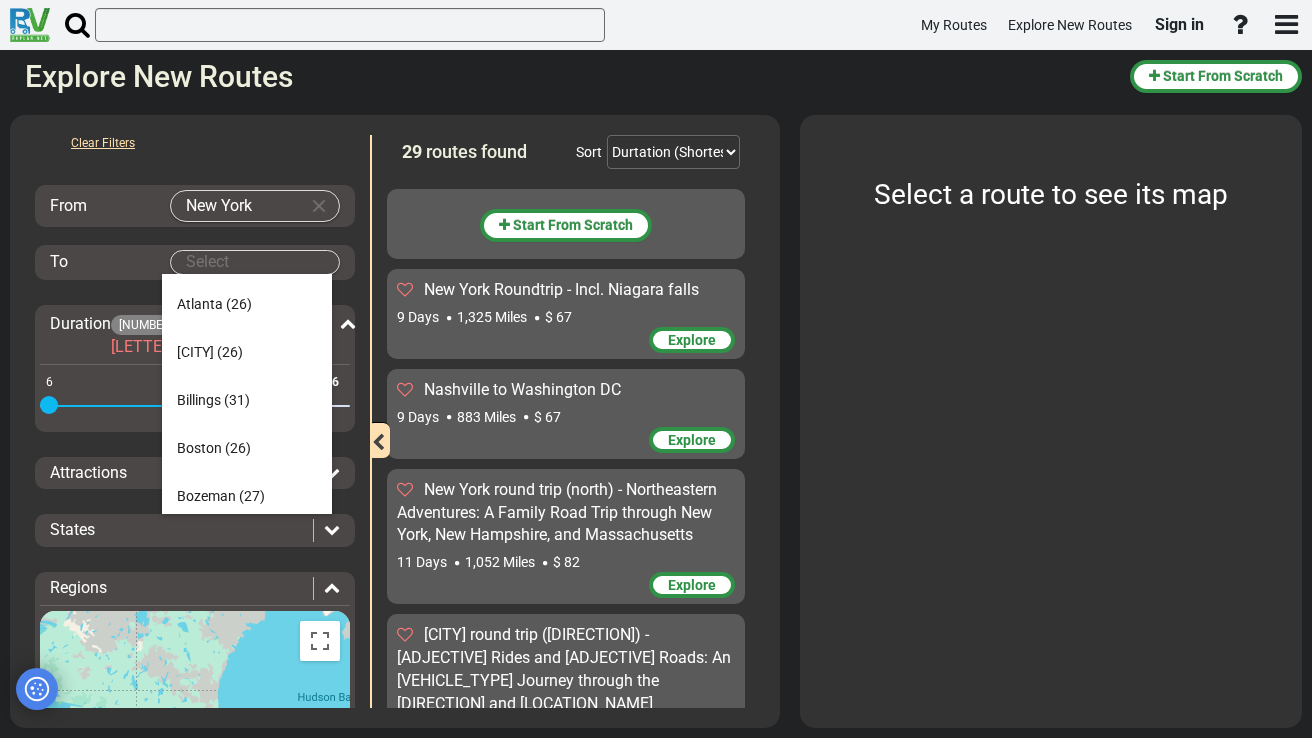 scroll, scrollTop: 0, scrollLeft: 0, axis: both 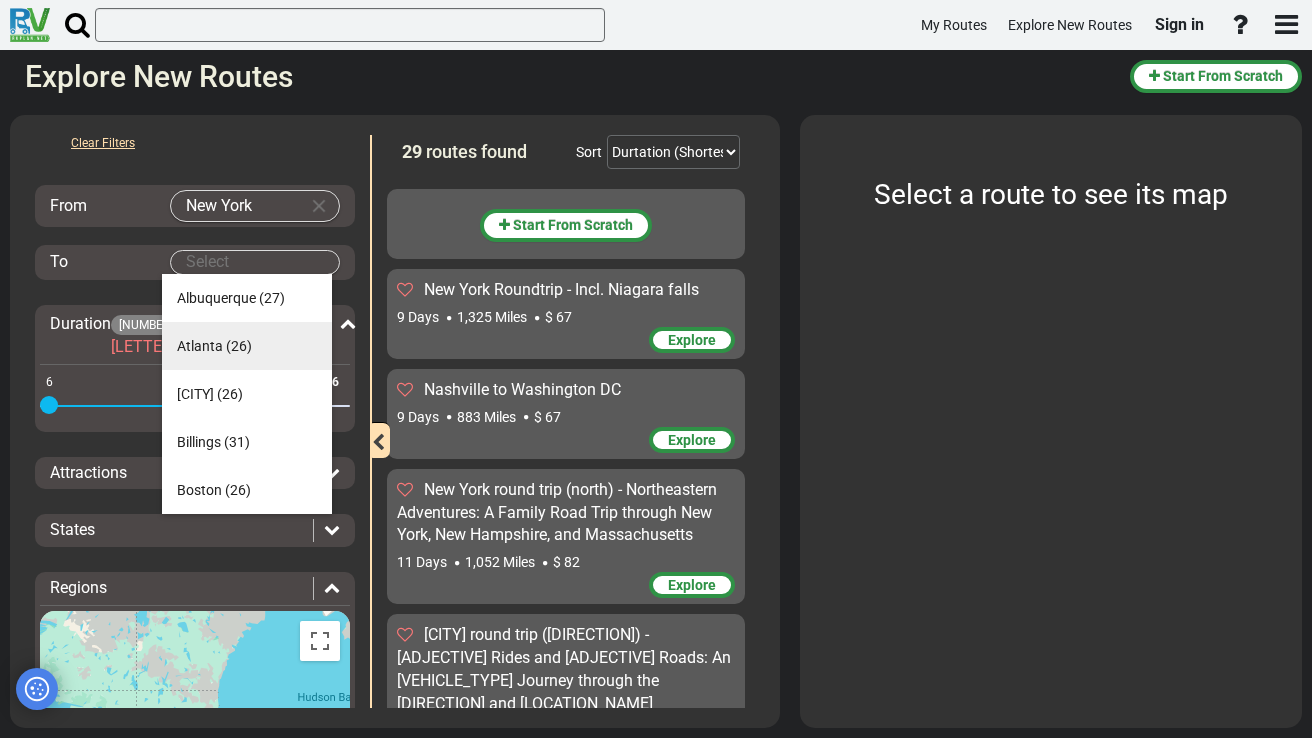 click on "Atlanta" at bounding box center [200, 346] 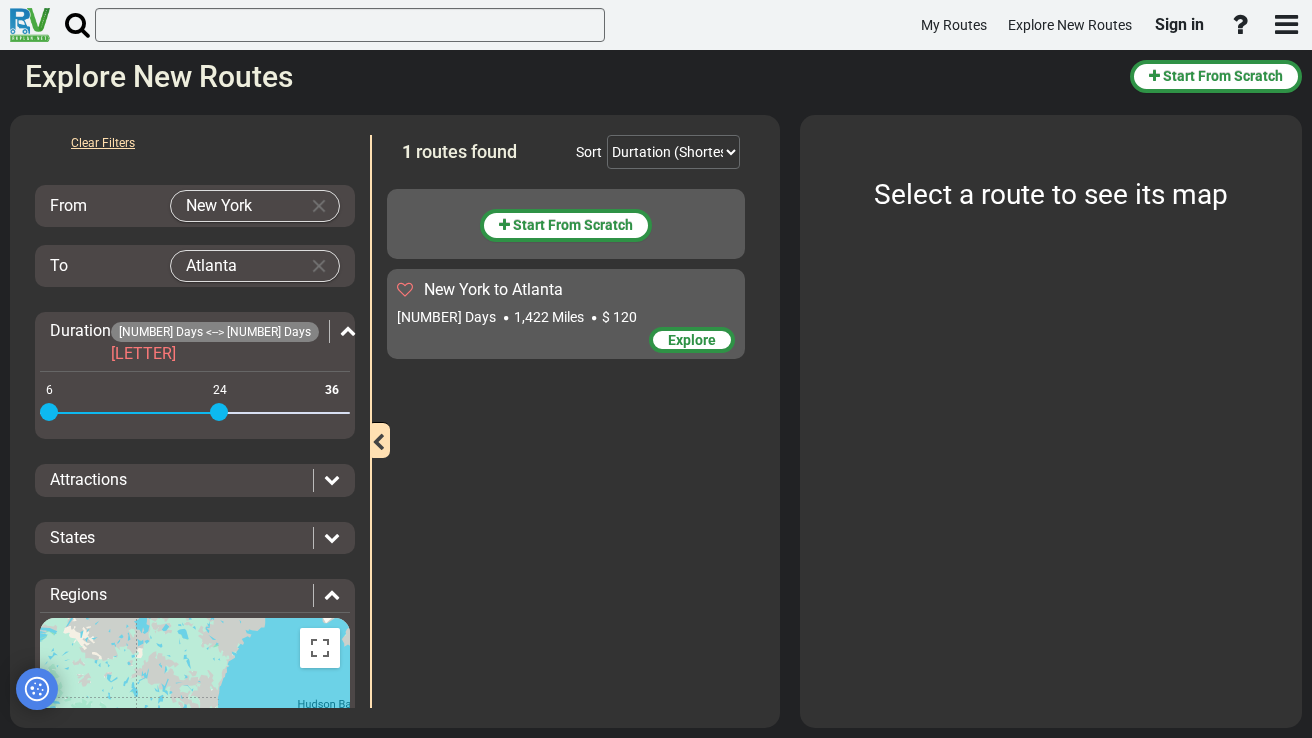 click on "Explore" at bounding box center (692, 340) 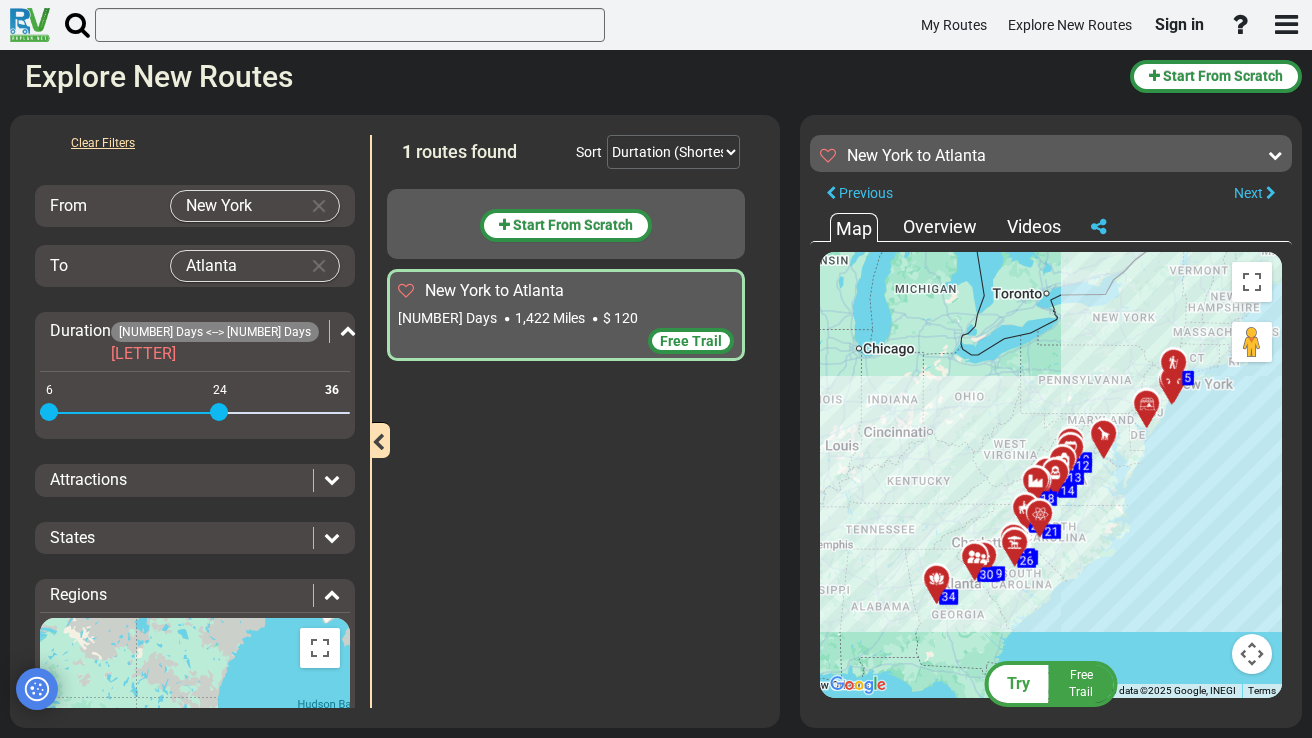 click on "To activate drag with keyboard, press Alt + Enter. Once in keyboard drag state, use the arrow keys to move the marker. To complete the drag, press the Enter key. To cancel, press Escape. [NUMBER] [NUMBER] [NUMBER] [NUMBER] [NUMBER] [NUMBER] [NUMBER] [NUMBER] [NUMBER] [NUMBER] [NUMBER] [NUMBER] [NUMBER] [NUMBER] [NUMBER] [NUMBER] [NUMBER] [NUMBER] [NUMBER] [NUMBER] [NUMBER] [NUMBER] [NUMBER] [NUMBER] [NUMBER] [NUMBER] [NUMBER] [NUMBER] [NUMBER] [NUMBER] [NUMBER] [NUMBER] [NUMBER] [NUMBER]" at bounding box center [1051, 475] 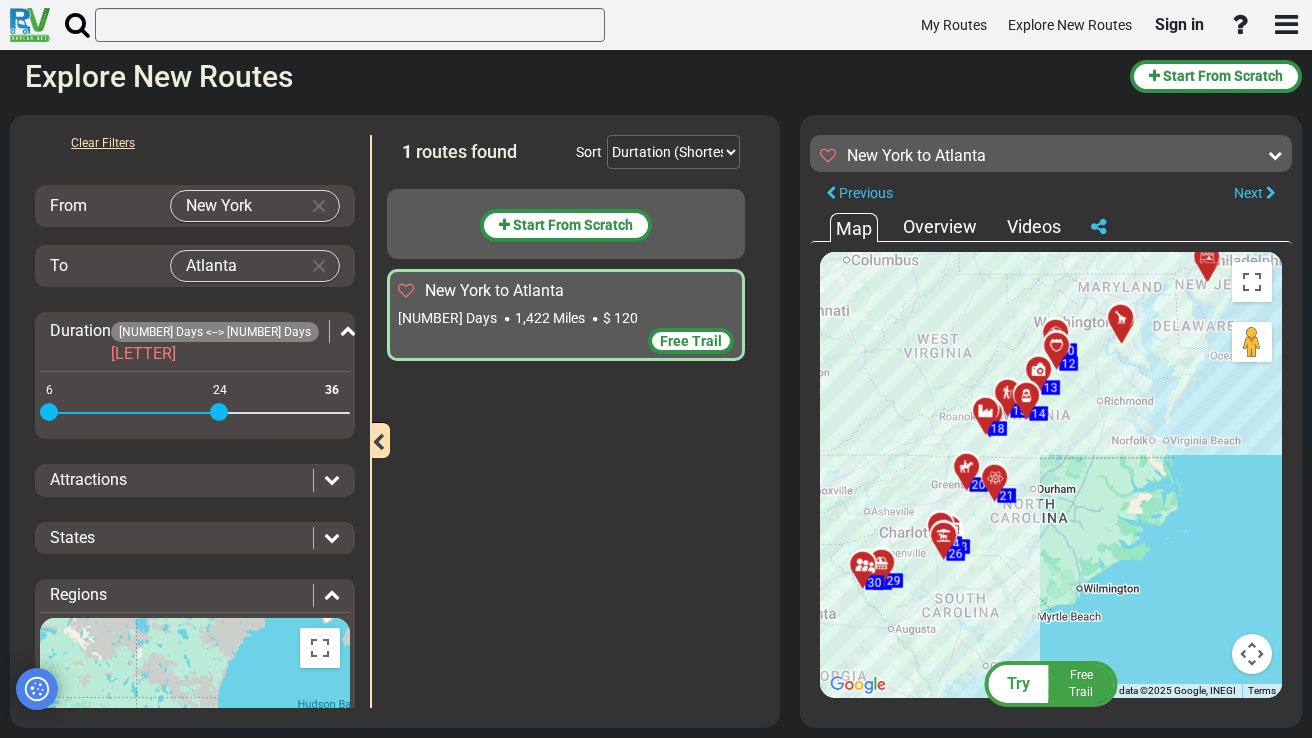 click on "To activate drag with keyboard, press Alt + Enter. Once in keyboard drag state, use the arrow keys to move the marker. To complete the drag, press the Enter key. To cancel, press Escape. [NUMBER] [NUMBER] [NUMBER] [NUMBER] [NUMBER] [NUMBER] [NUMBER] [NUMBER] [NUMBER] [NUMBER] [NUMBER] [NUMBER] [NUMBER] [NUMBER] [NUMBER] [NUMBER] [NUMBER] [NUMBER] [NUMBER] [NUMBER] [NUMBER] [NUMBER] [NUMBER] [NUMBER] [NUMBER] [NUMBER] [NUMBER] [NUMBER] [NUMBER] [NUMBER] [NUMBER] [NUMBER] [NUMBER] [NUMBER]" at bounding box center (1051, 475) 